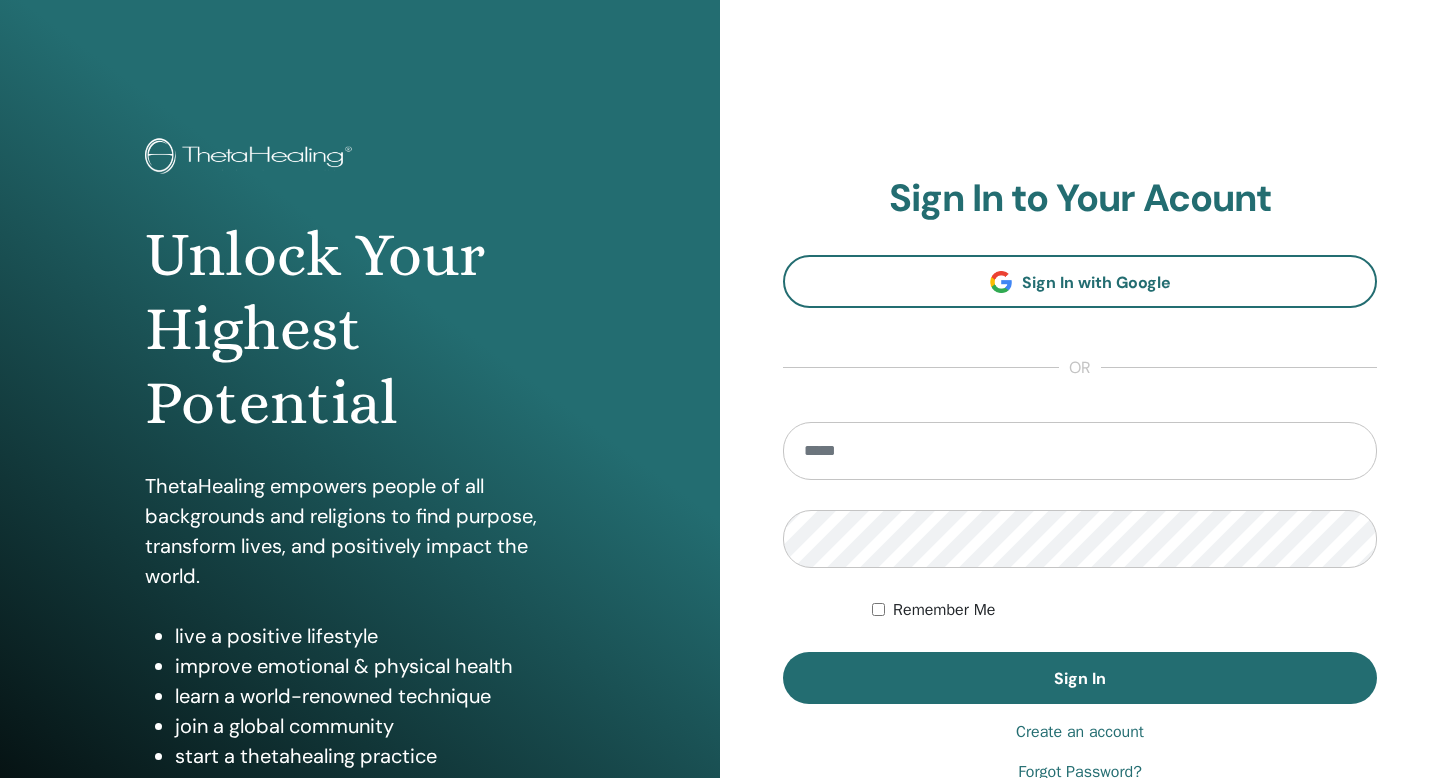 scroll, scrollTop: 0, scrollLeft: 0, axis: both 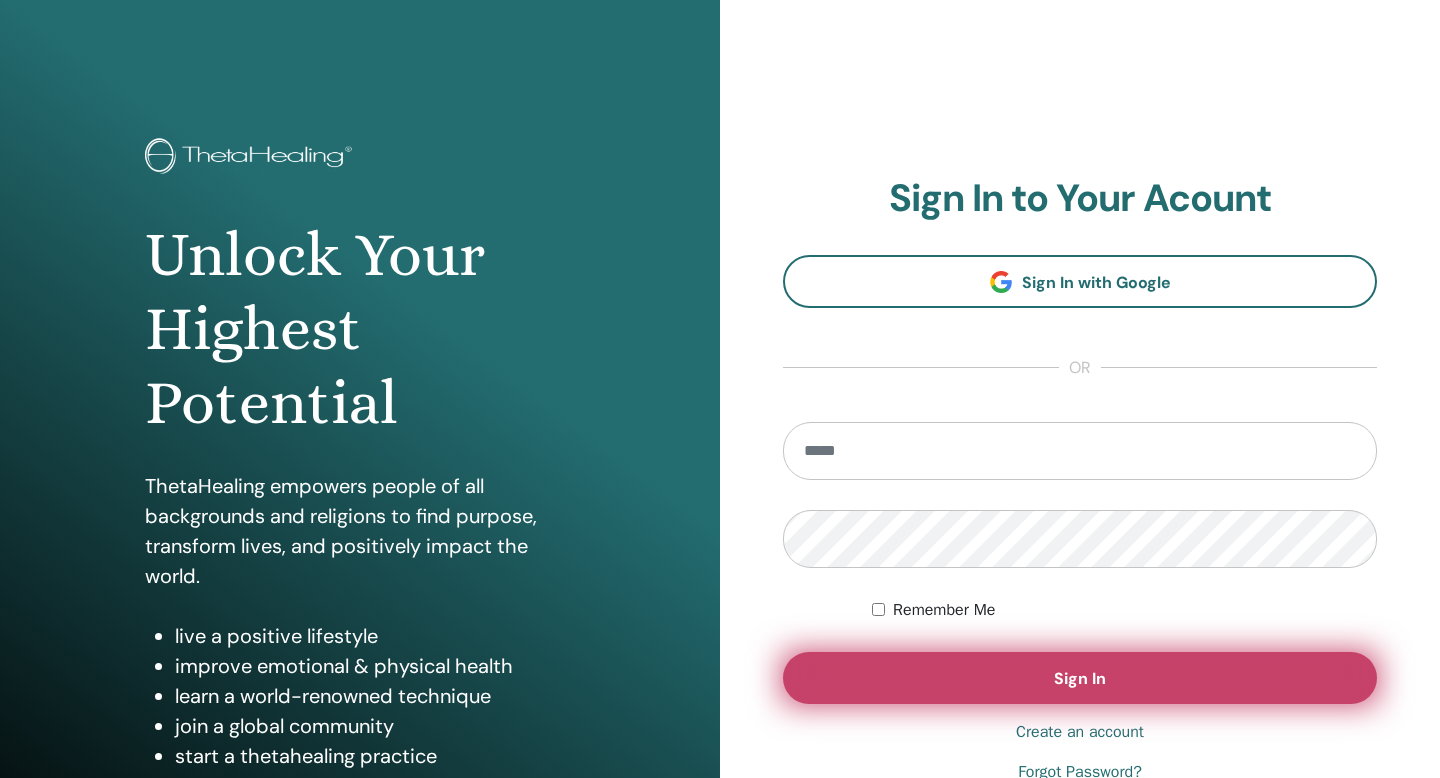 type on "**********" 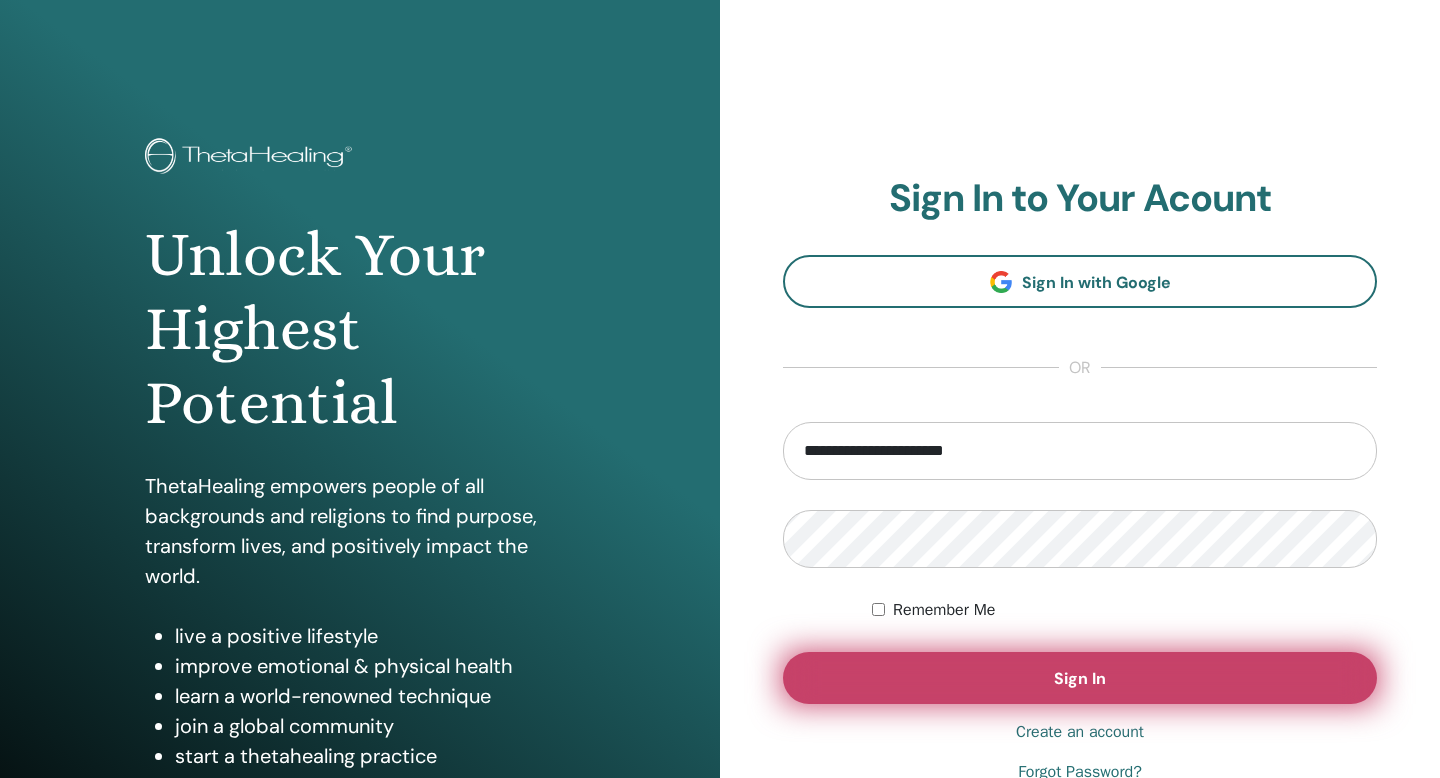 click on "Sign In" at bounding box center [1080, 678] 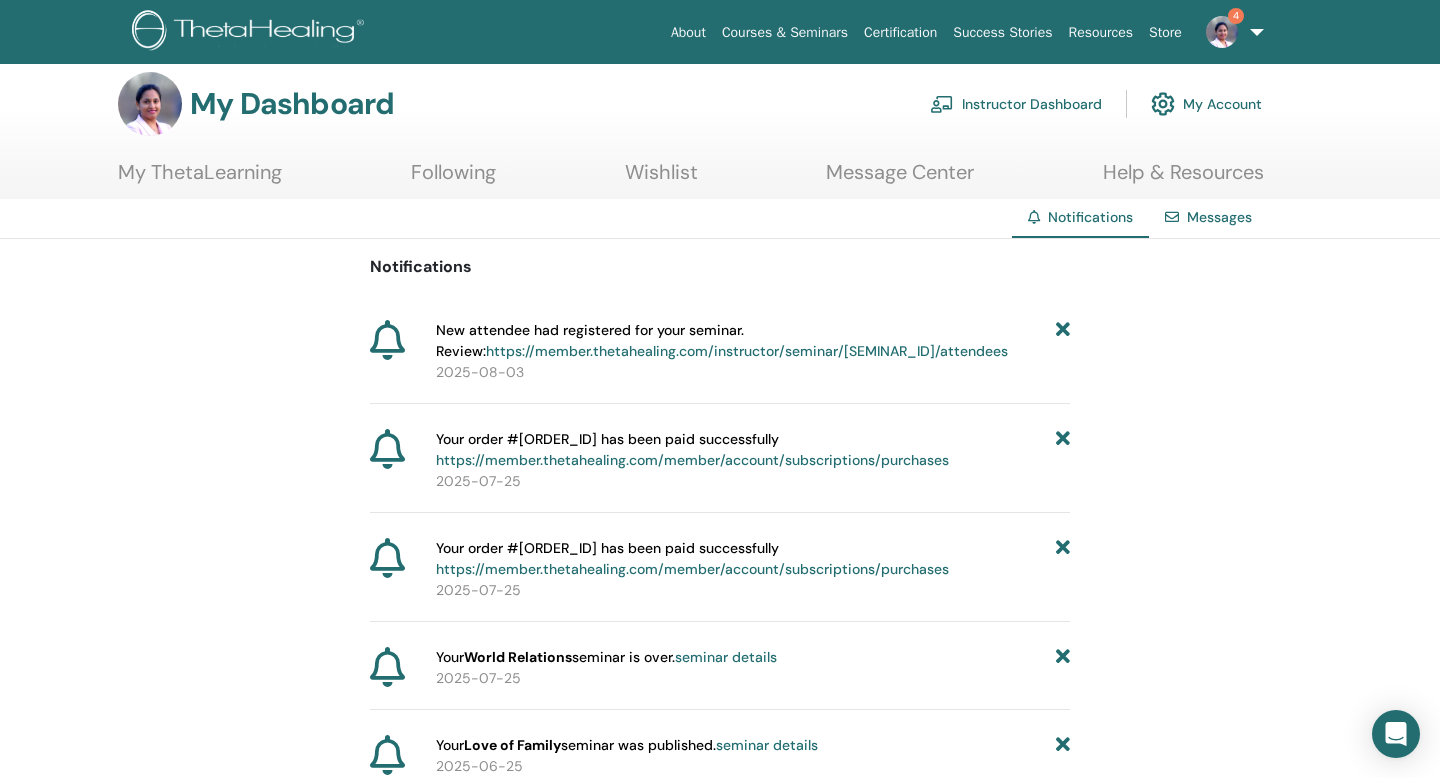 scroll, scrollTop: 0, scrollLeft: 0, axis: both 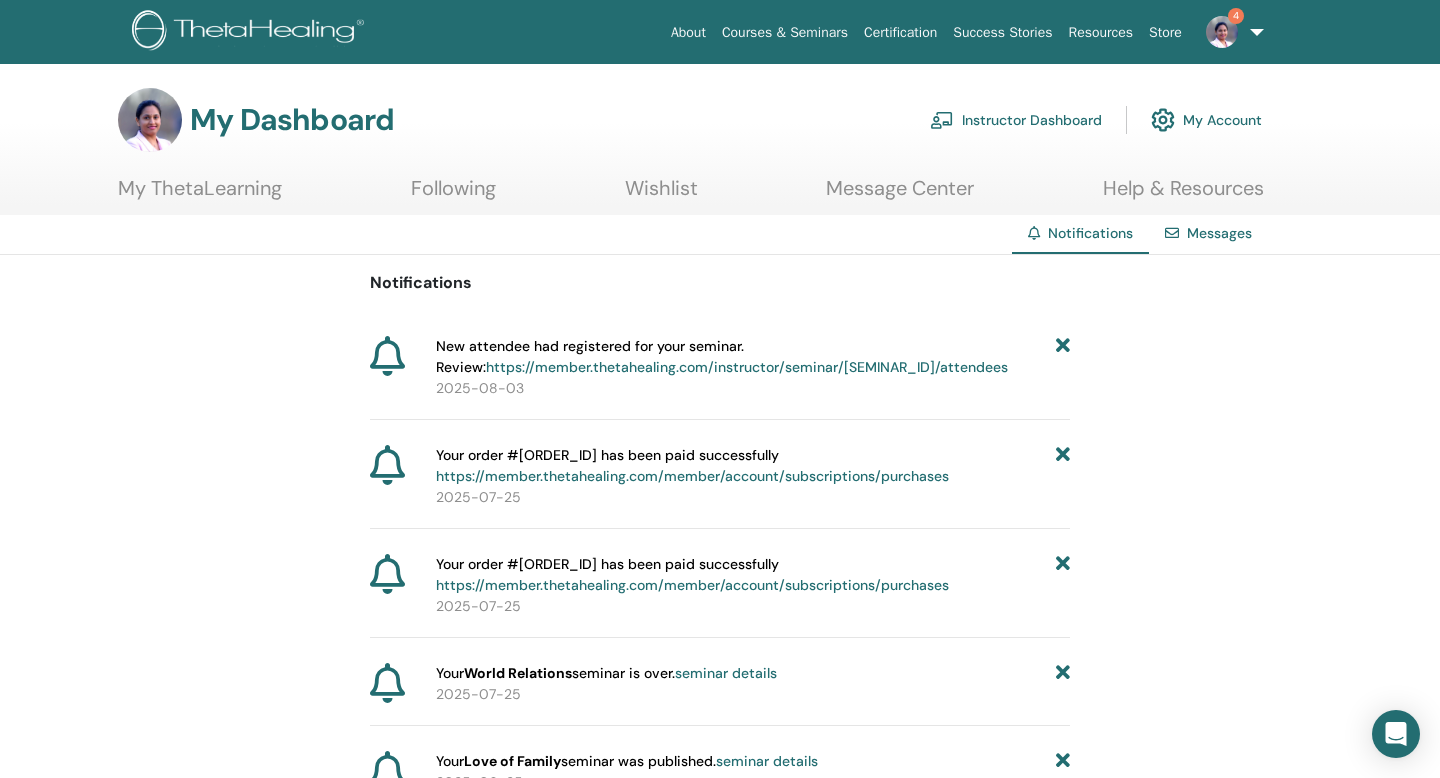 click on "https://member.thetahealing.com/instructor/seminar/368642/attendees" at bounding box center (747, 367) 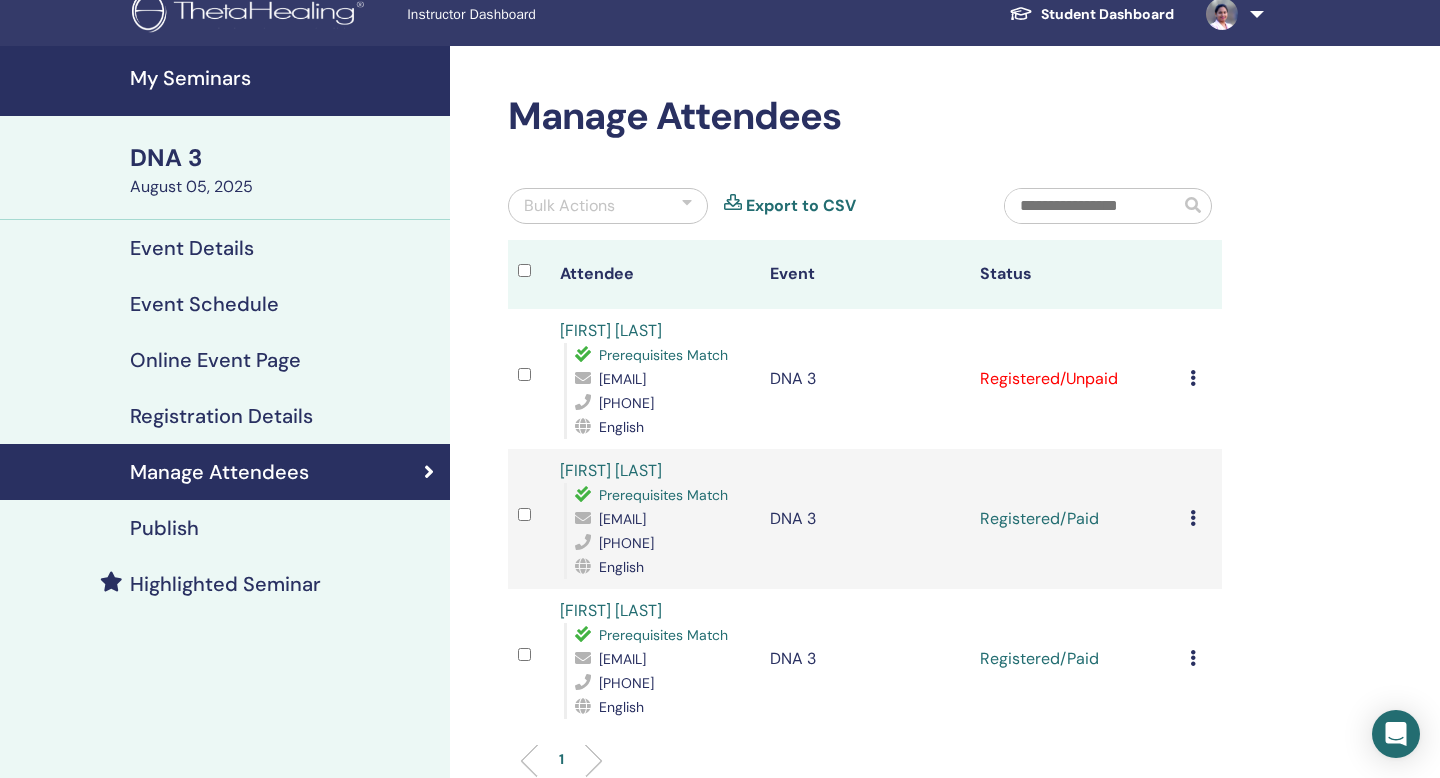 scroll, scrollTop: 0, scrollLeft: 0, axis: both 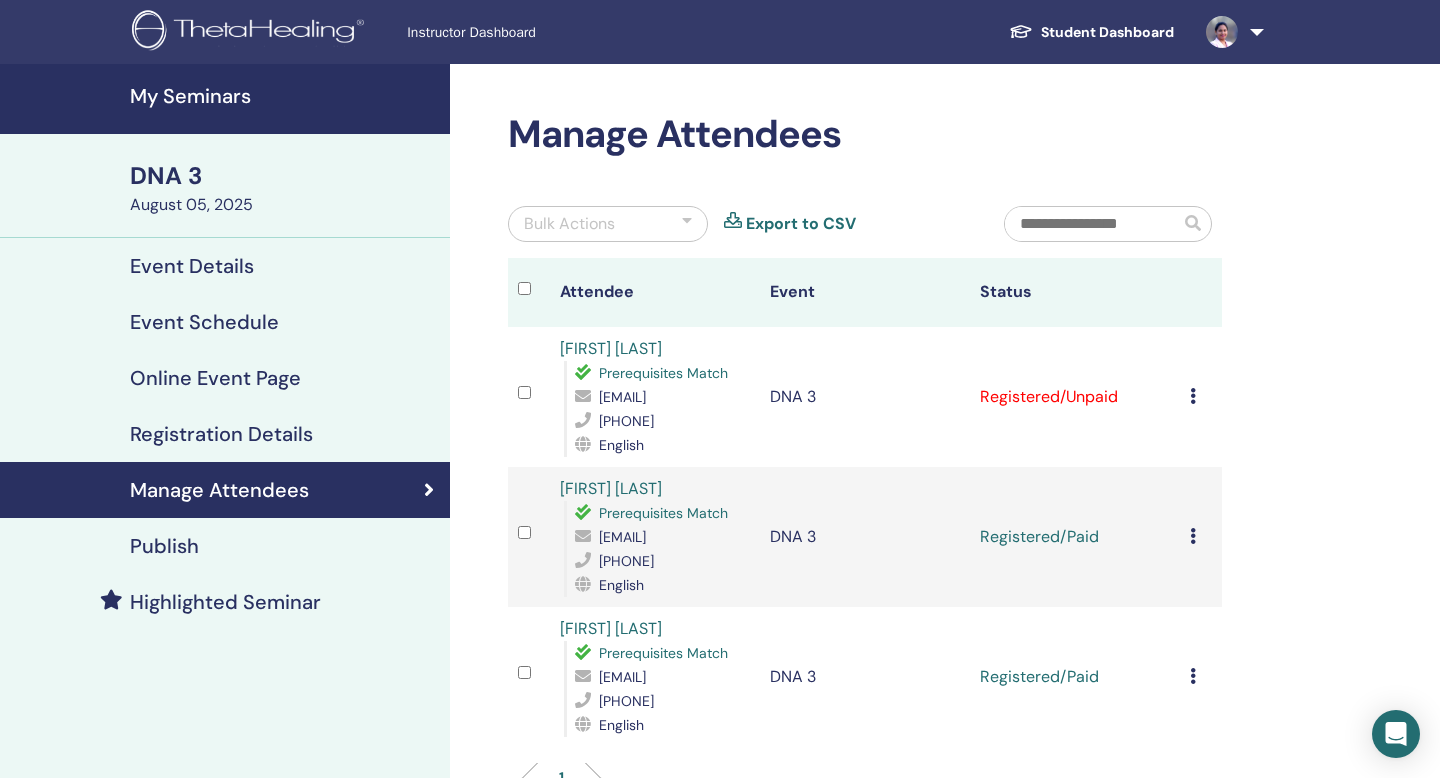 click on "My Seminars" at bounding box center (225, 99) 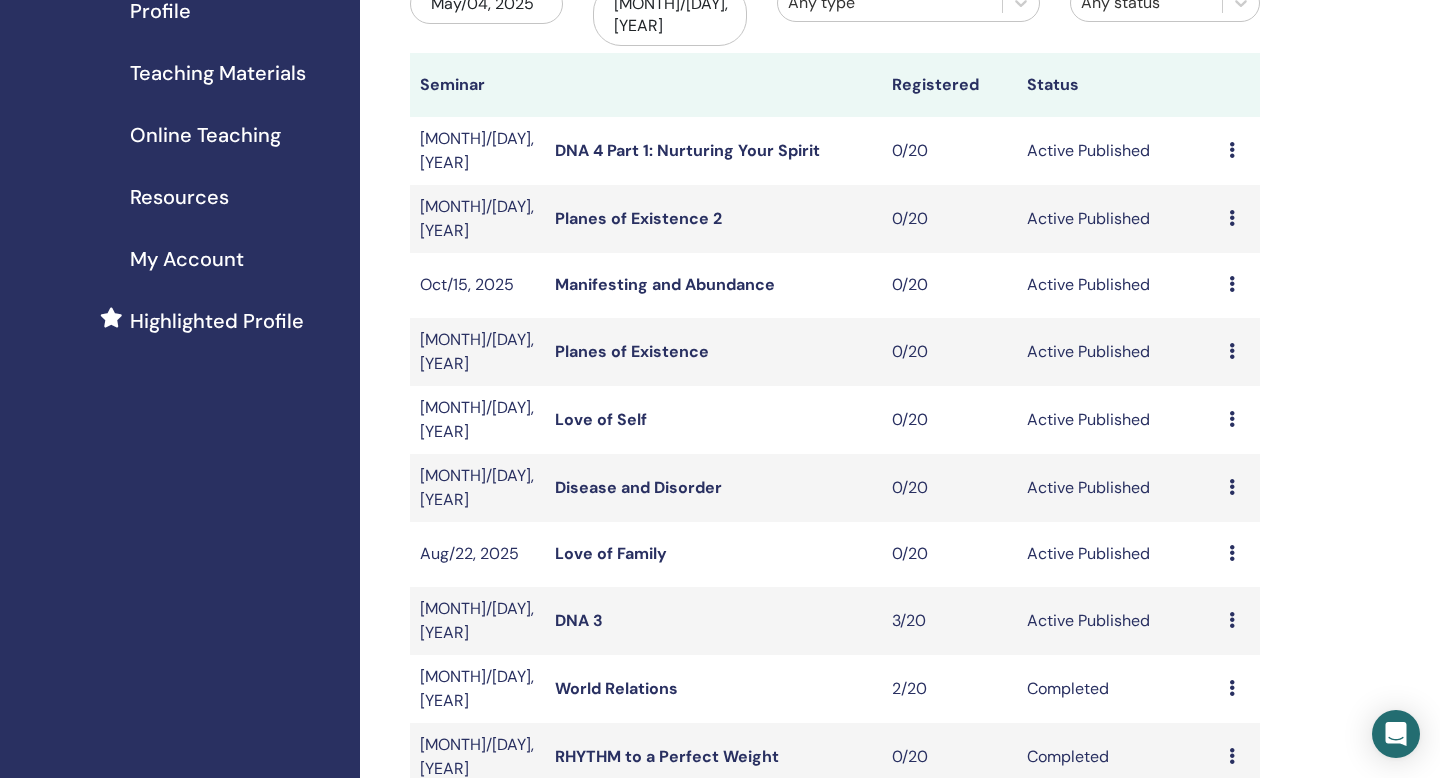 scroll, scrollTop: 273, scrollLeft: 0, axis: vertical 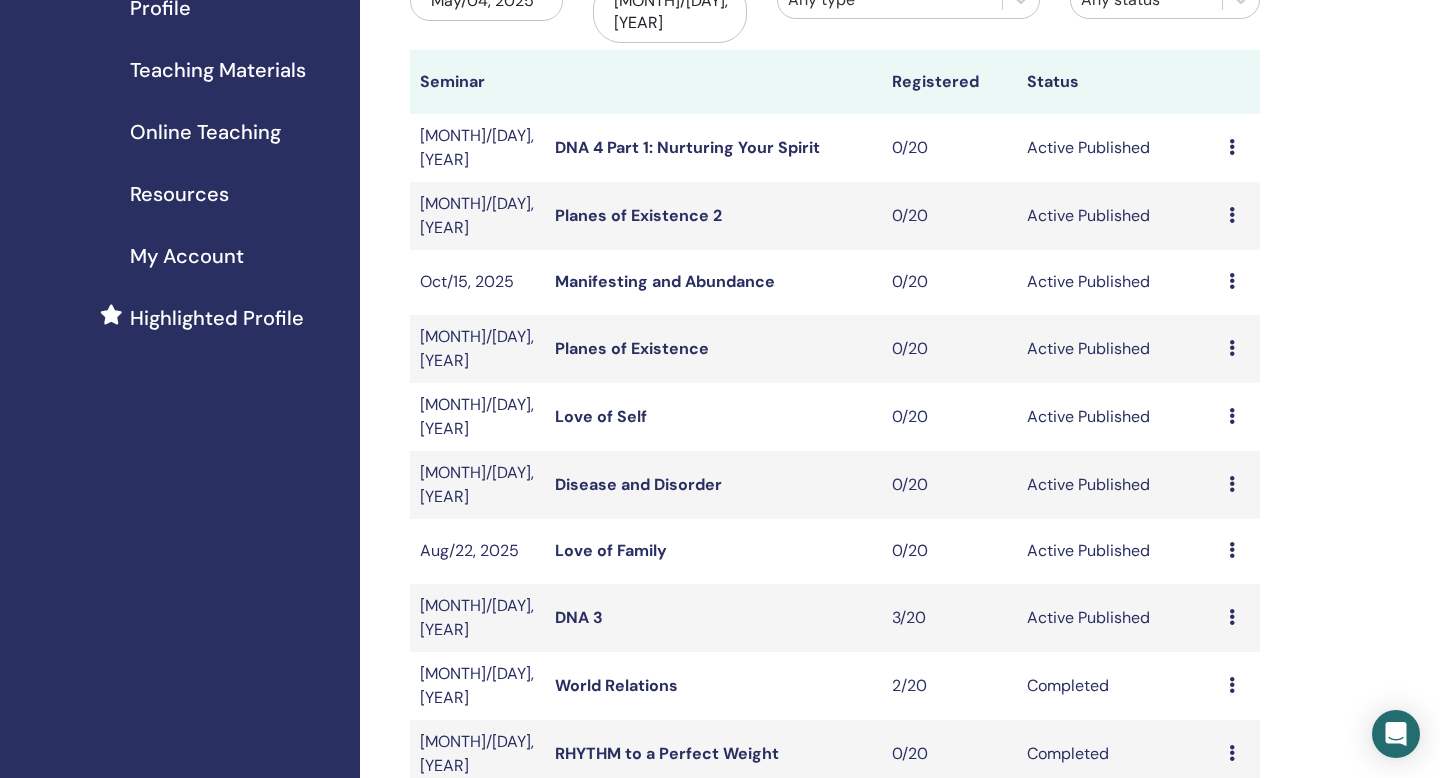 click on "Love of Family" at bounding box center (611, 550) 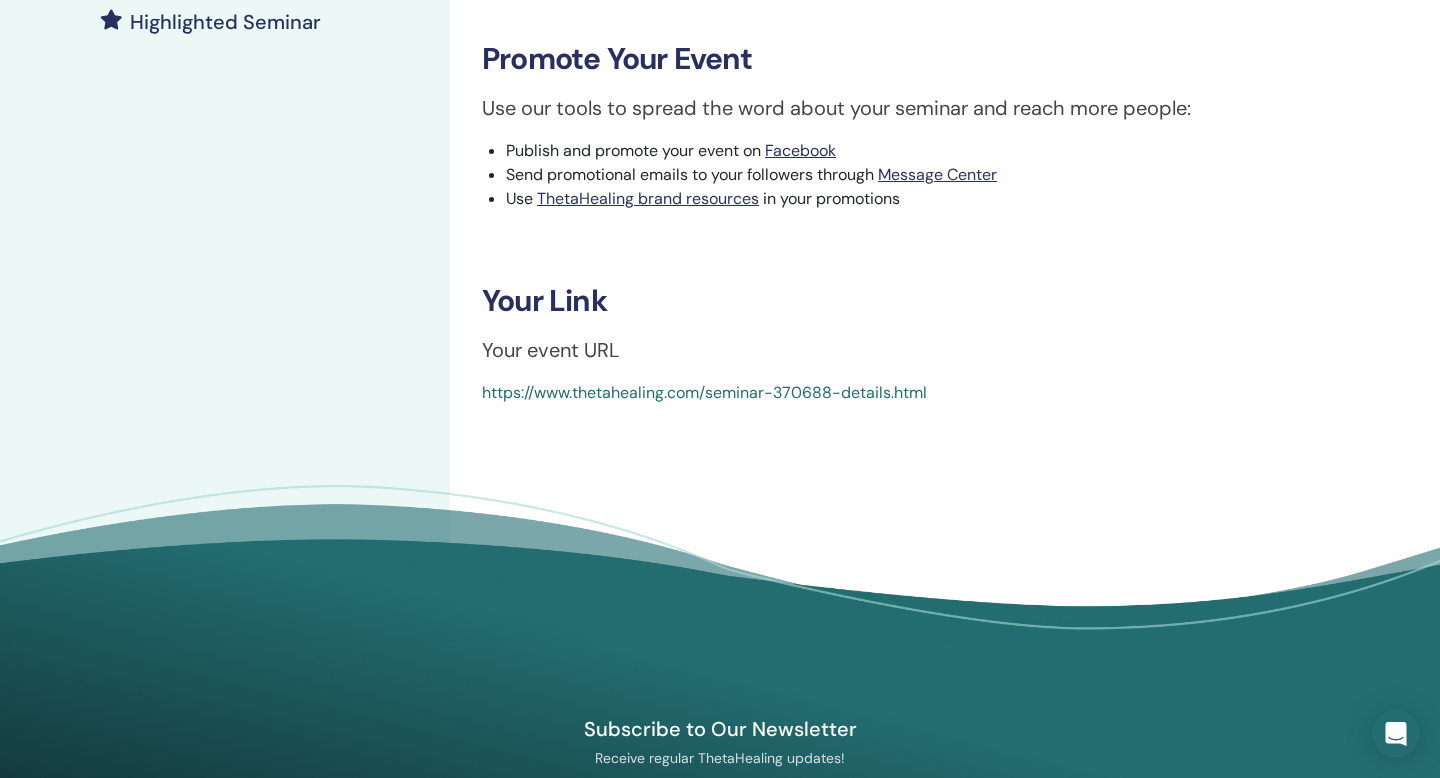 scroll, scrollTop: 581, scrollLeft: 0, axis: vertical 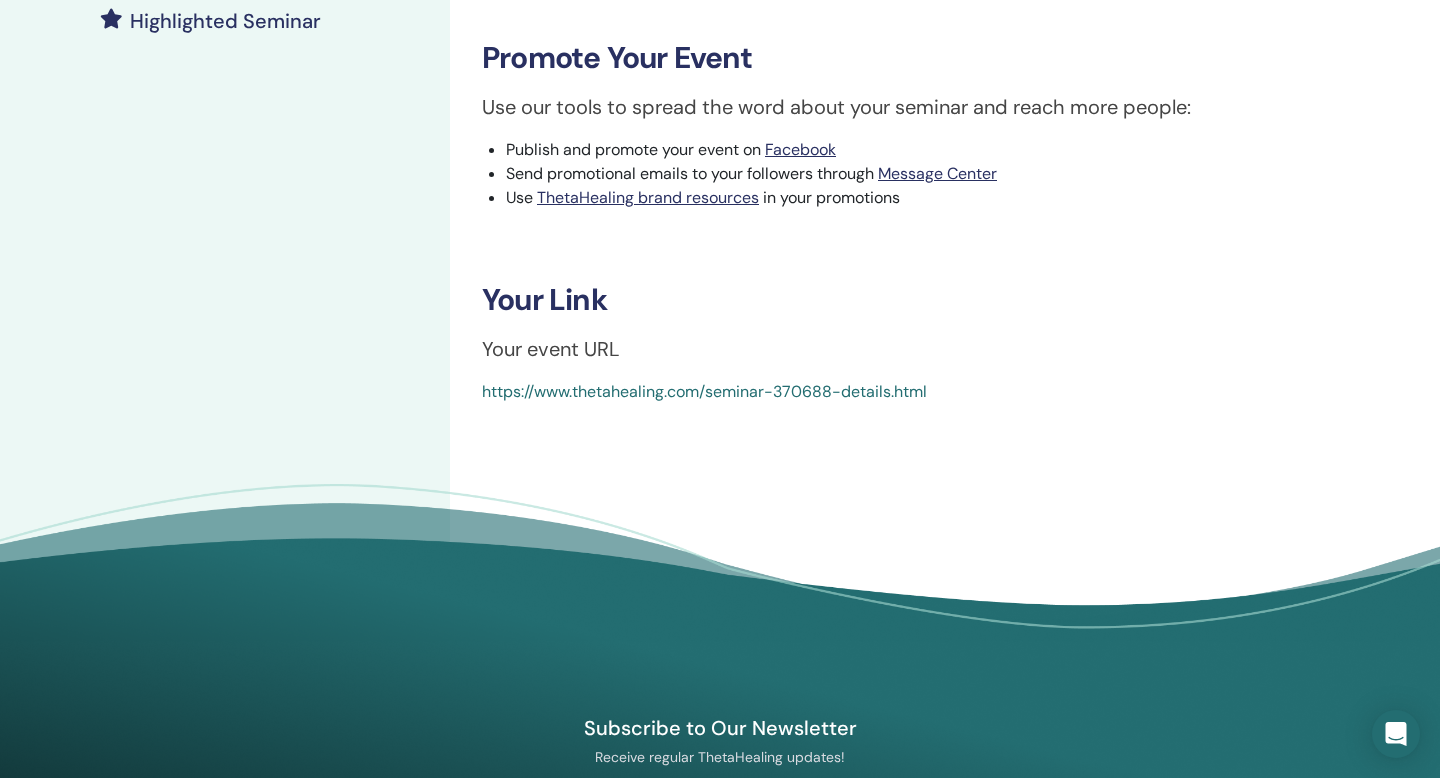 click on "https://www.thetahealing.com/seminar-370688-details.html" at bounding box center [704, 391] 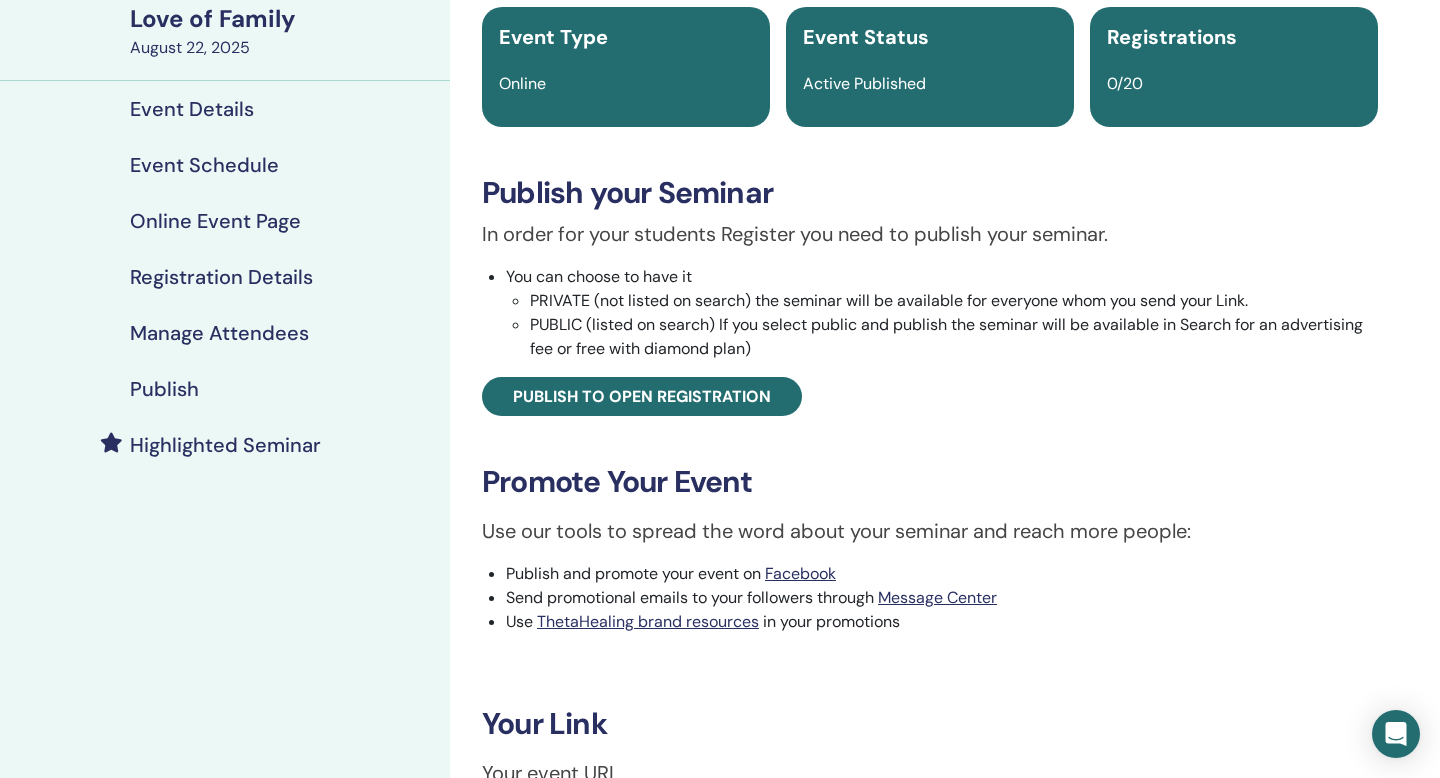 scroll, scrollTop: 0, scrollLeft: 0, axis: both 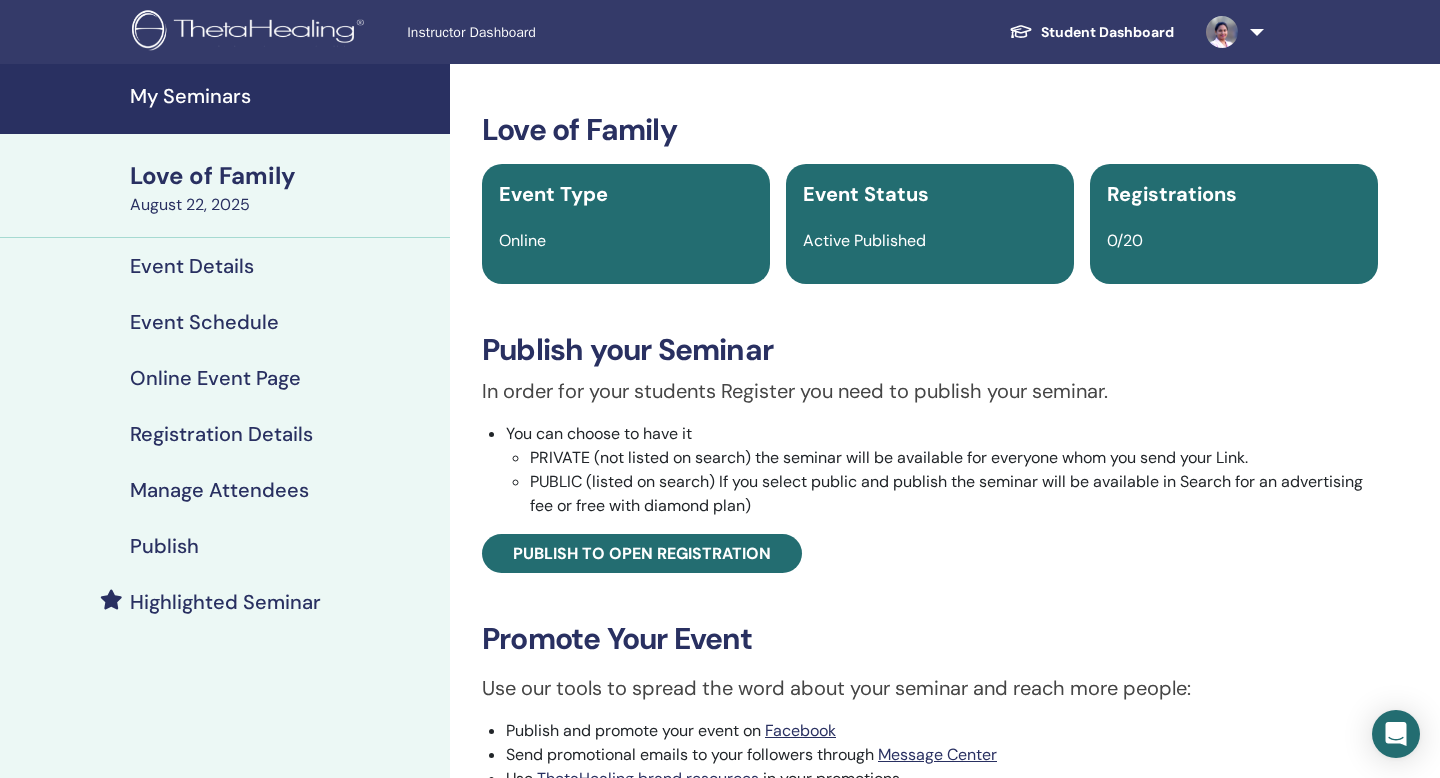click on "My Seminars" at bounding box center (284, 96) 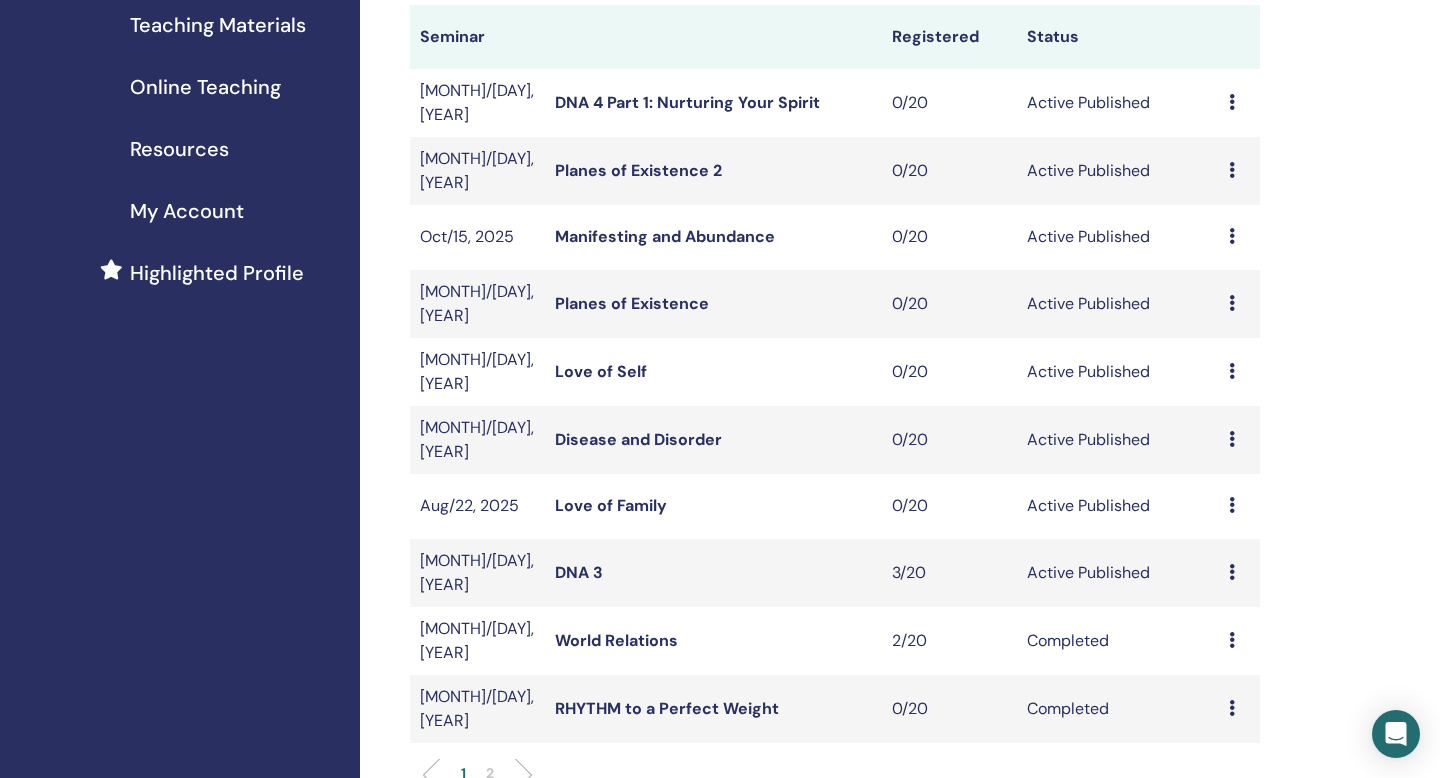 scroll, scrollTop: 316, scrollLeft: 0, axis: vertical 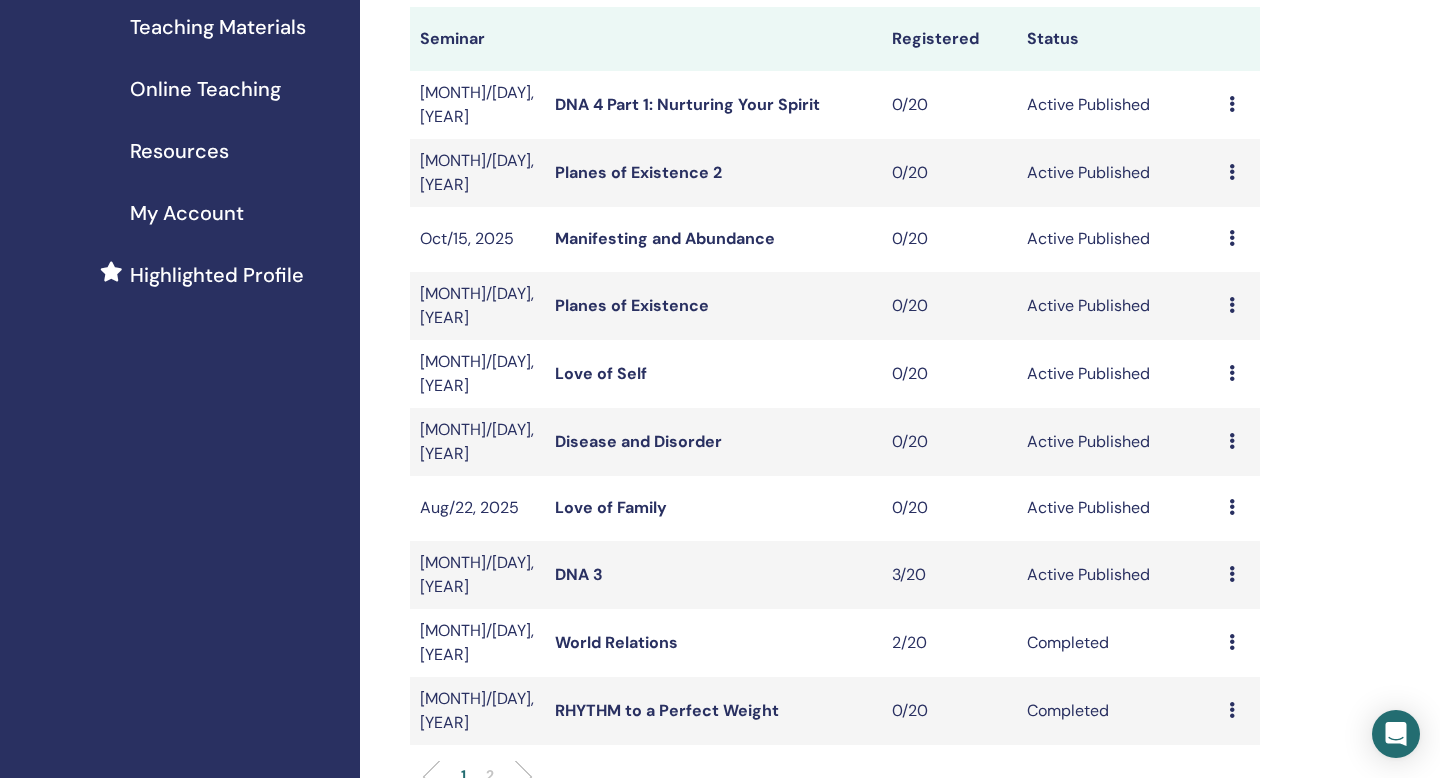 click on "Love of Family" at bounding box center [611, 507] 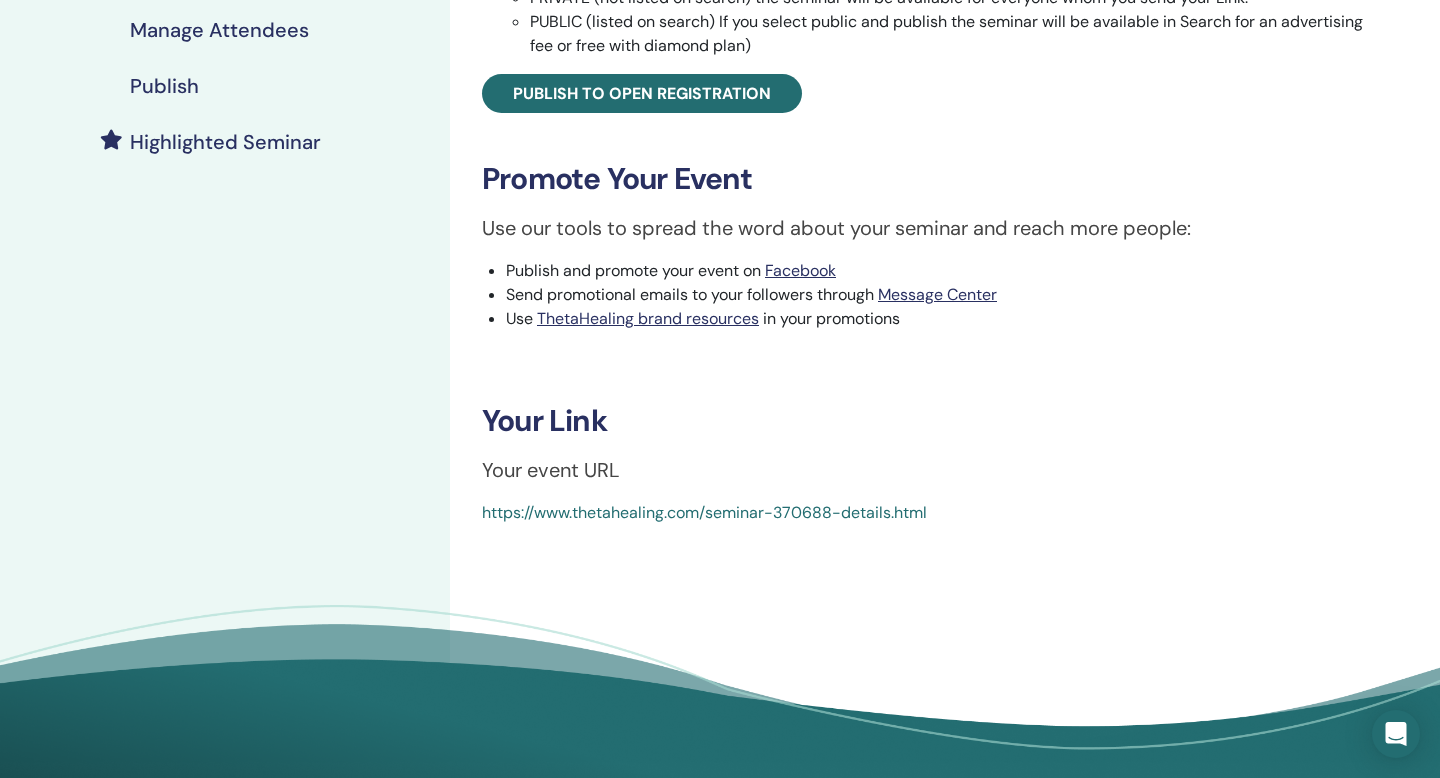 scroll, scrollTop: 459, scrollLeft: 0, axis: vertical 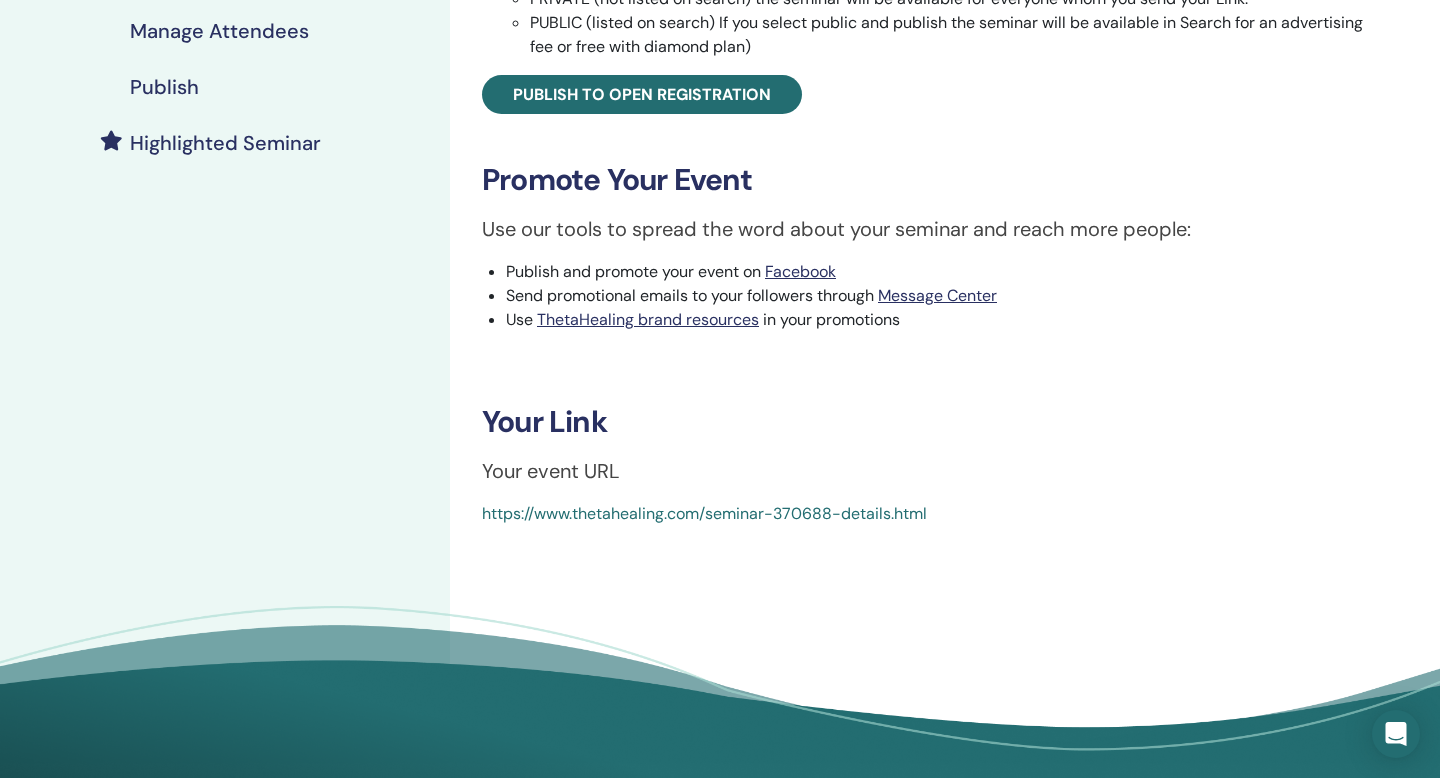 click on "https://www.thetahealing.com/seminar-370688-details.html" at bounding box center [704, 513] 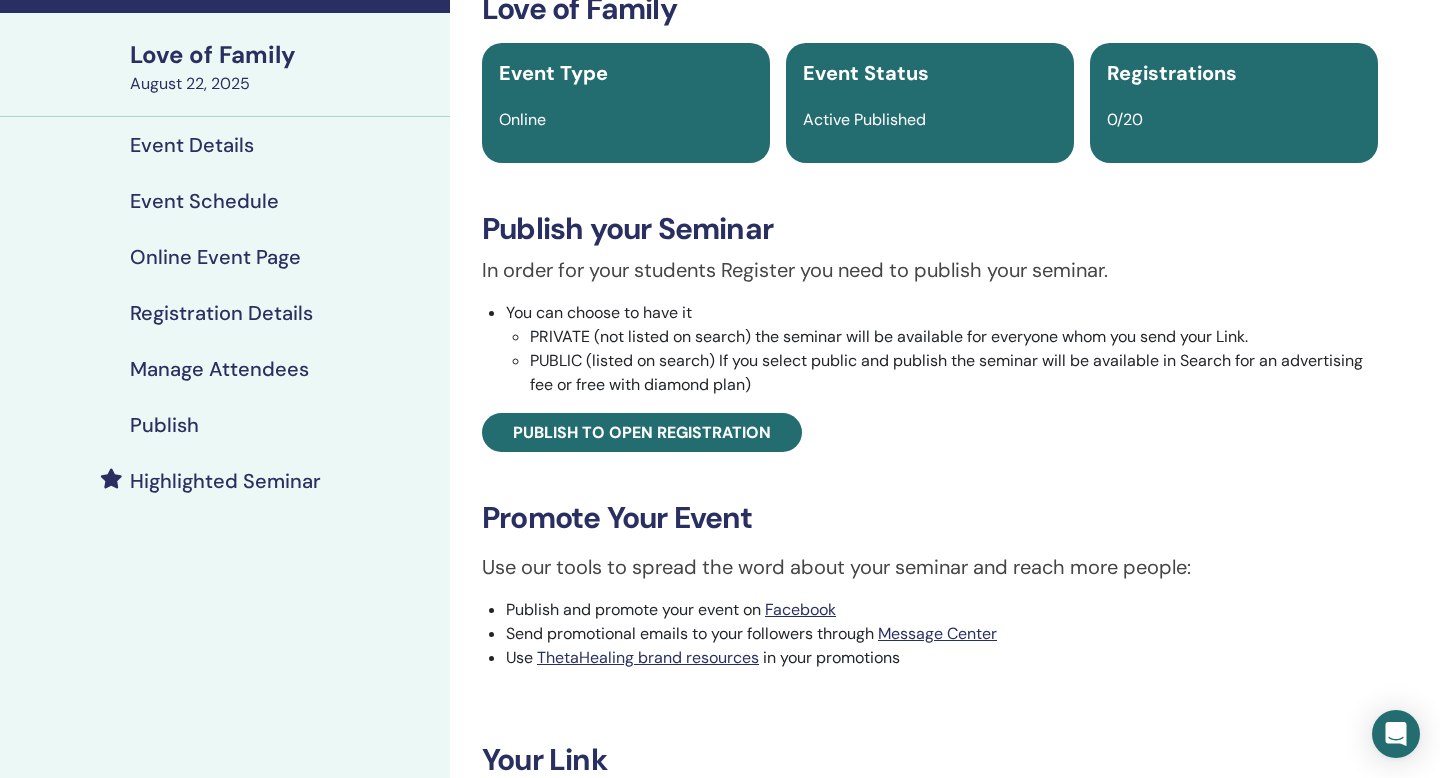 scroll, scrollTop: 122, scrollLeft: 0, axis: vertical 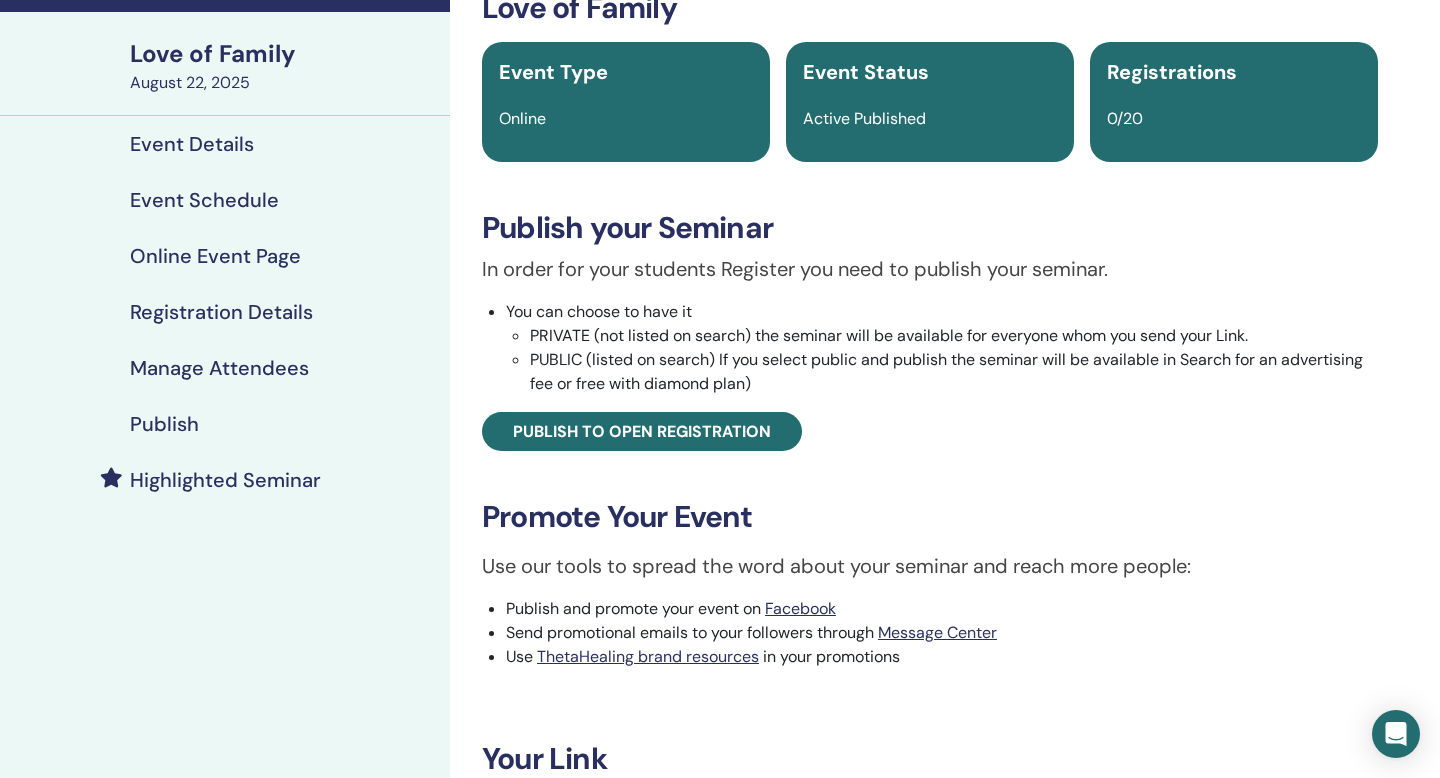 click on "Love of Family" at bounding box center (284, 54) 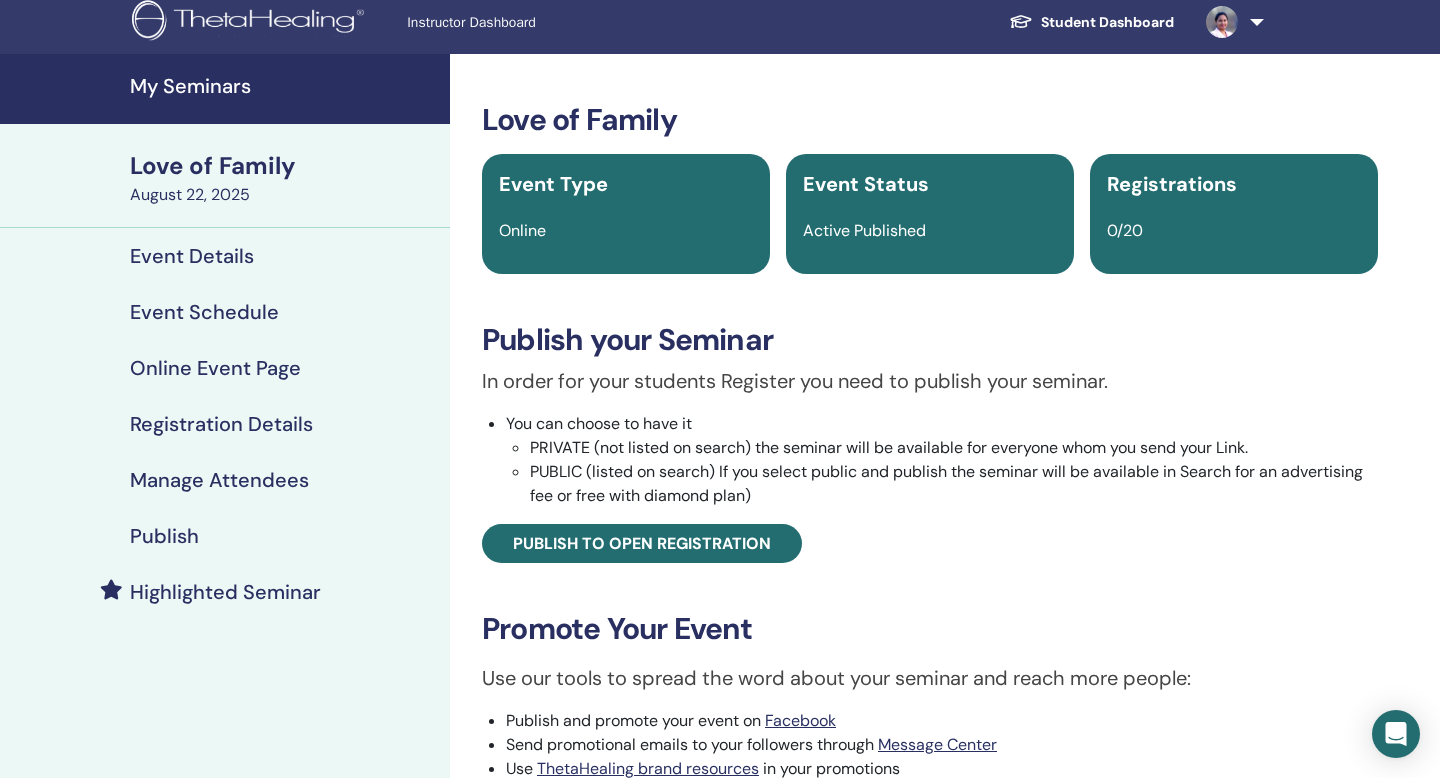 scroll, scrollTop: 0, scrollLeft: 0, axis: both 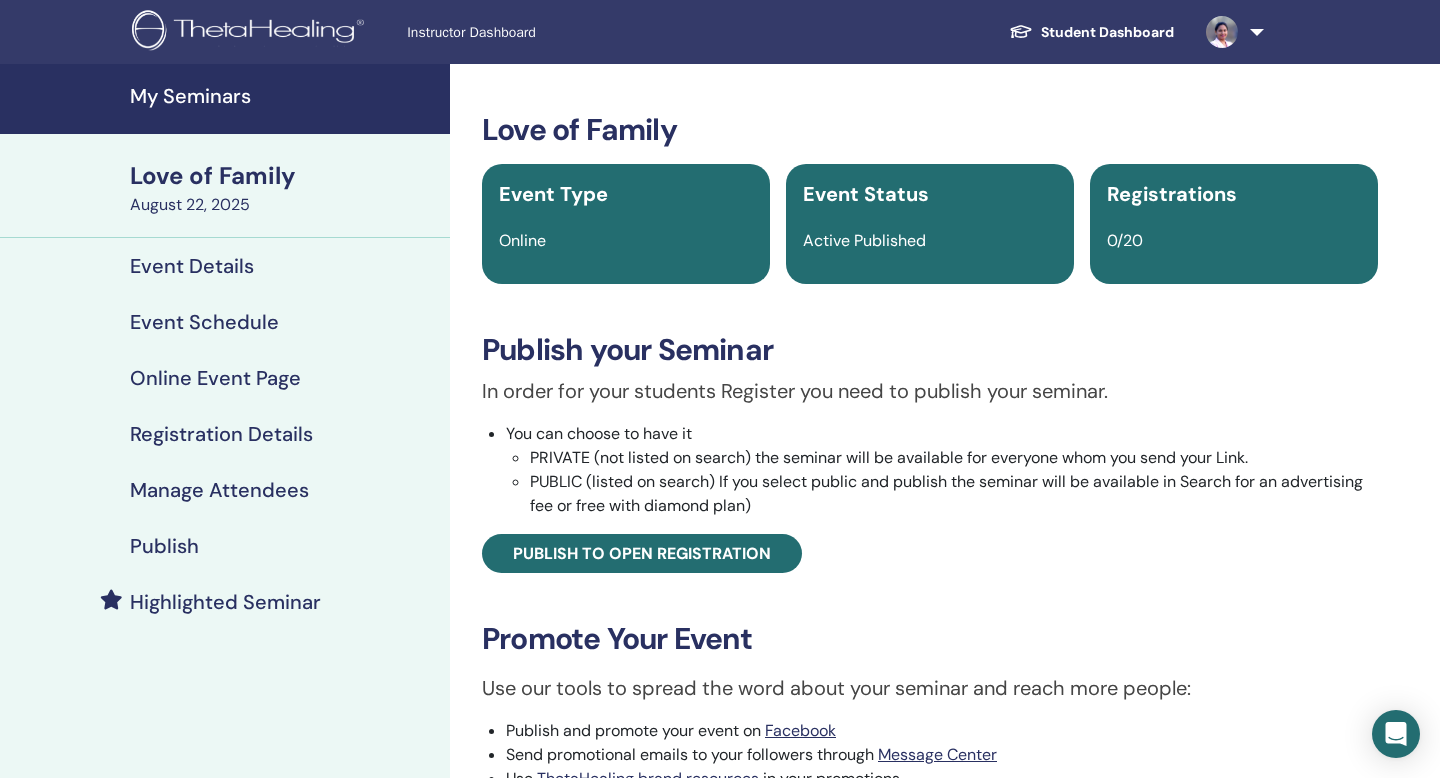 click on "My Seminars" at bounding box center [284, 96] 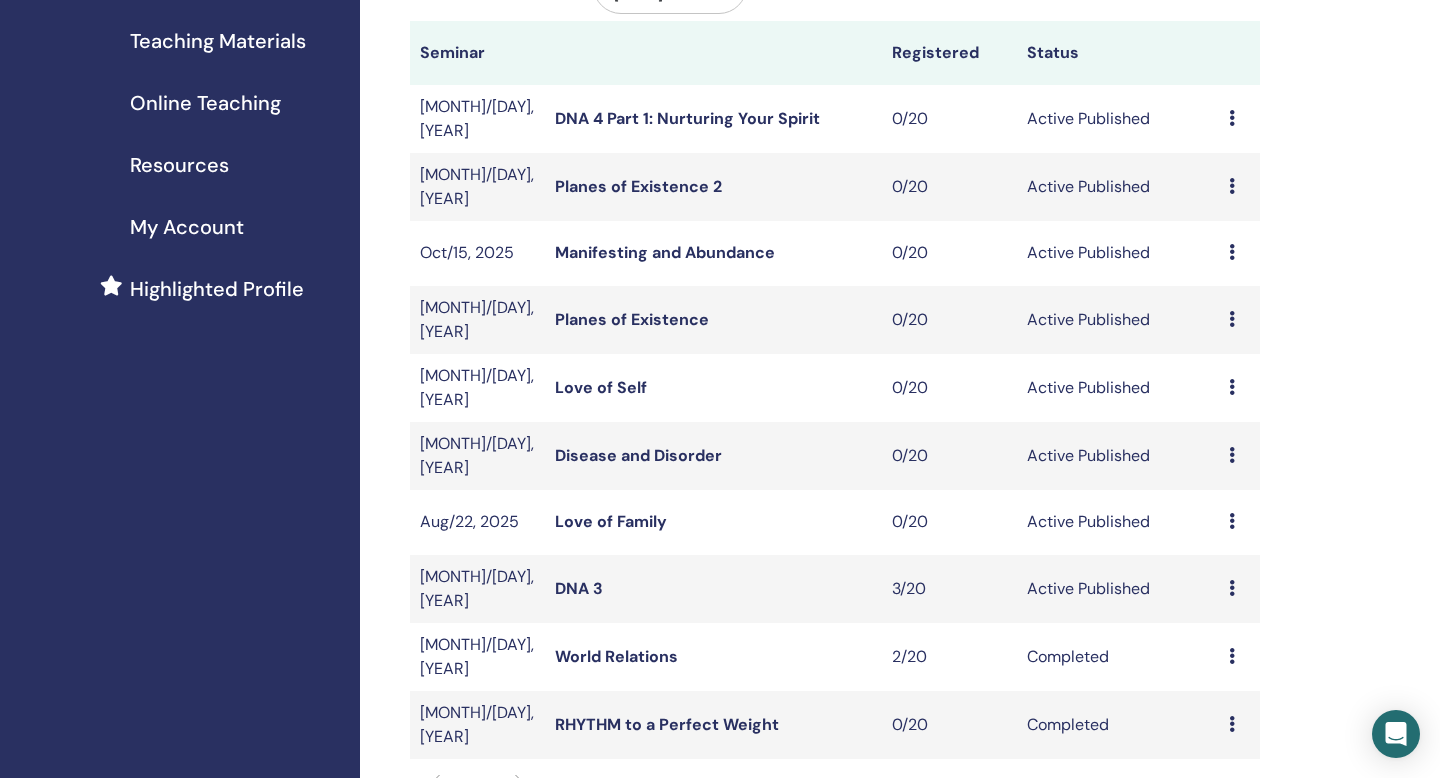 scroll, scrollTop: 305, scrollLeft: 0, axis: vertical 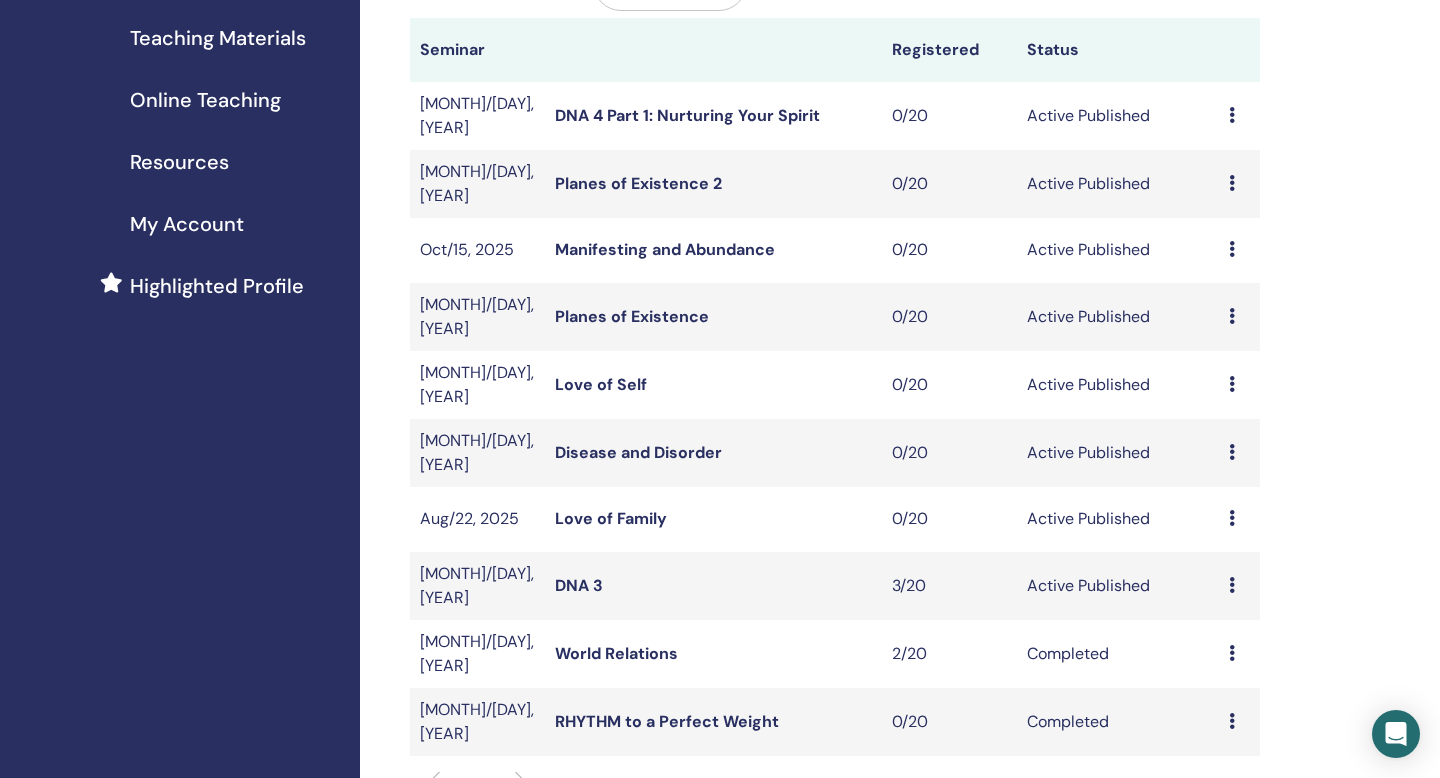 click on "Disease and Disorder" at bounding box center (638, 452) 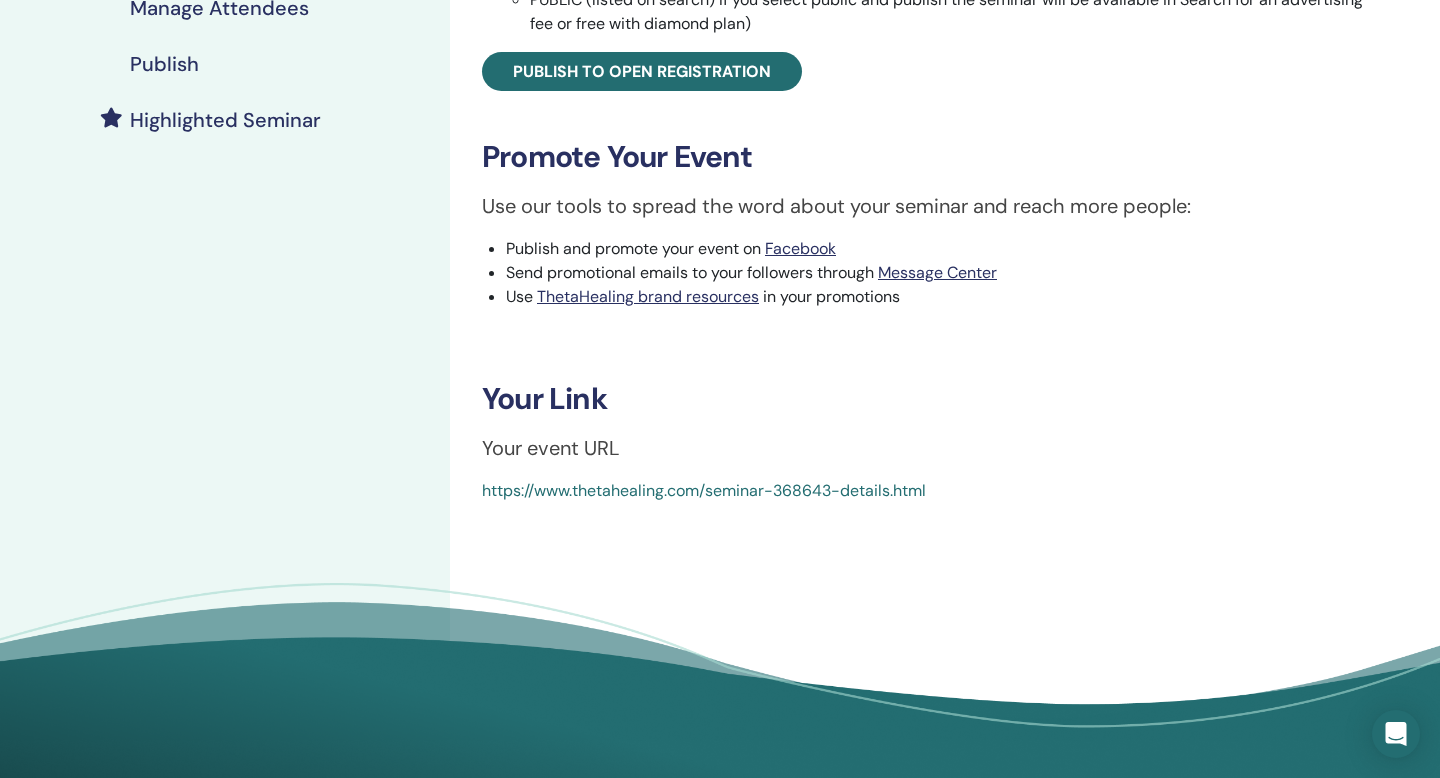 scroll, scrollTop: 486, scrollLeft: 0, axis: vertical 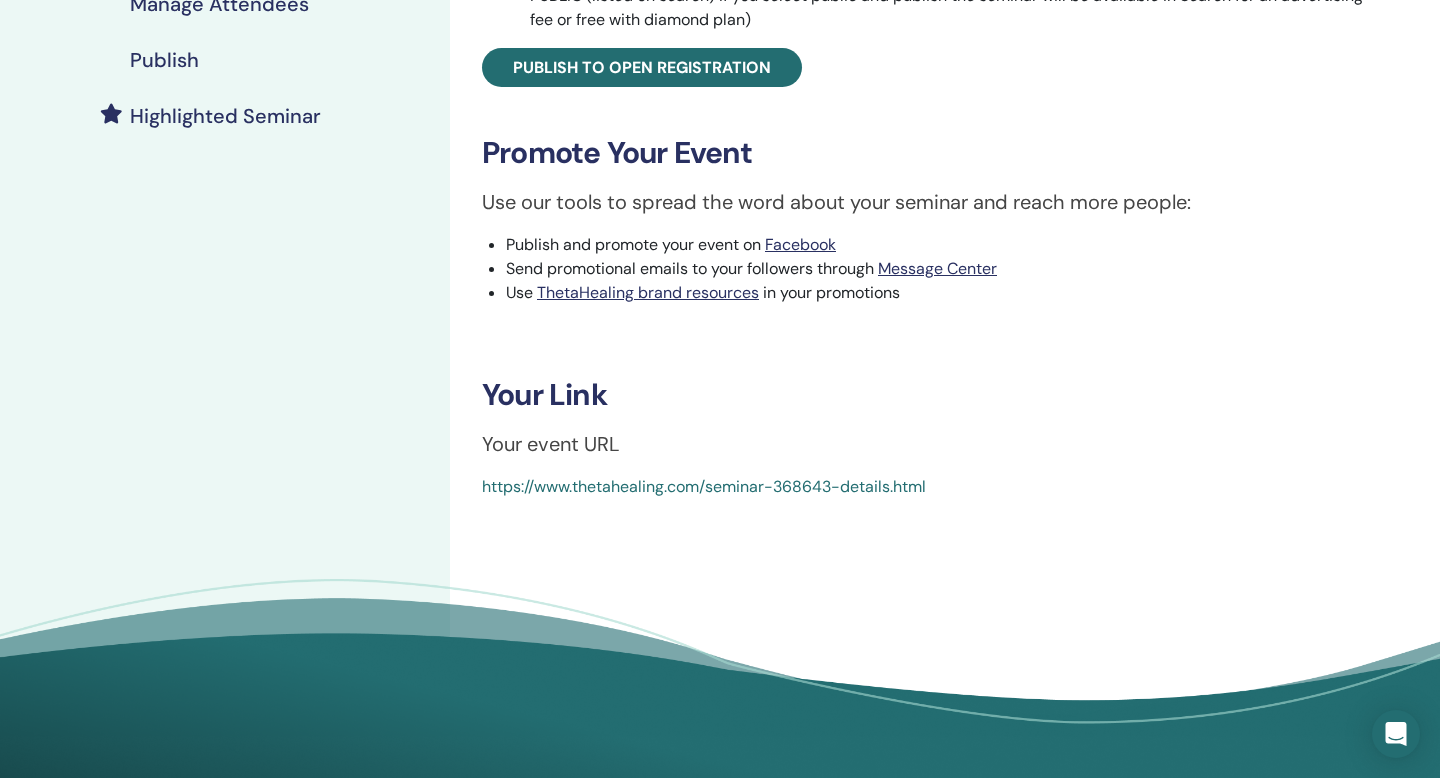 click on "https://www.thetahealing.com/seminar-368643-details.html" at bounding box center [704, 486] 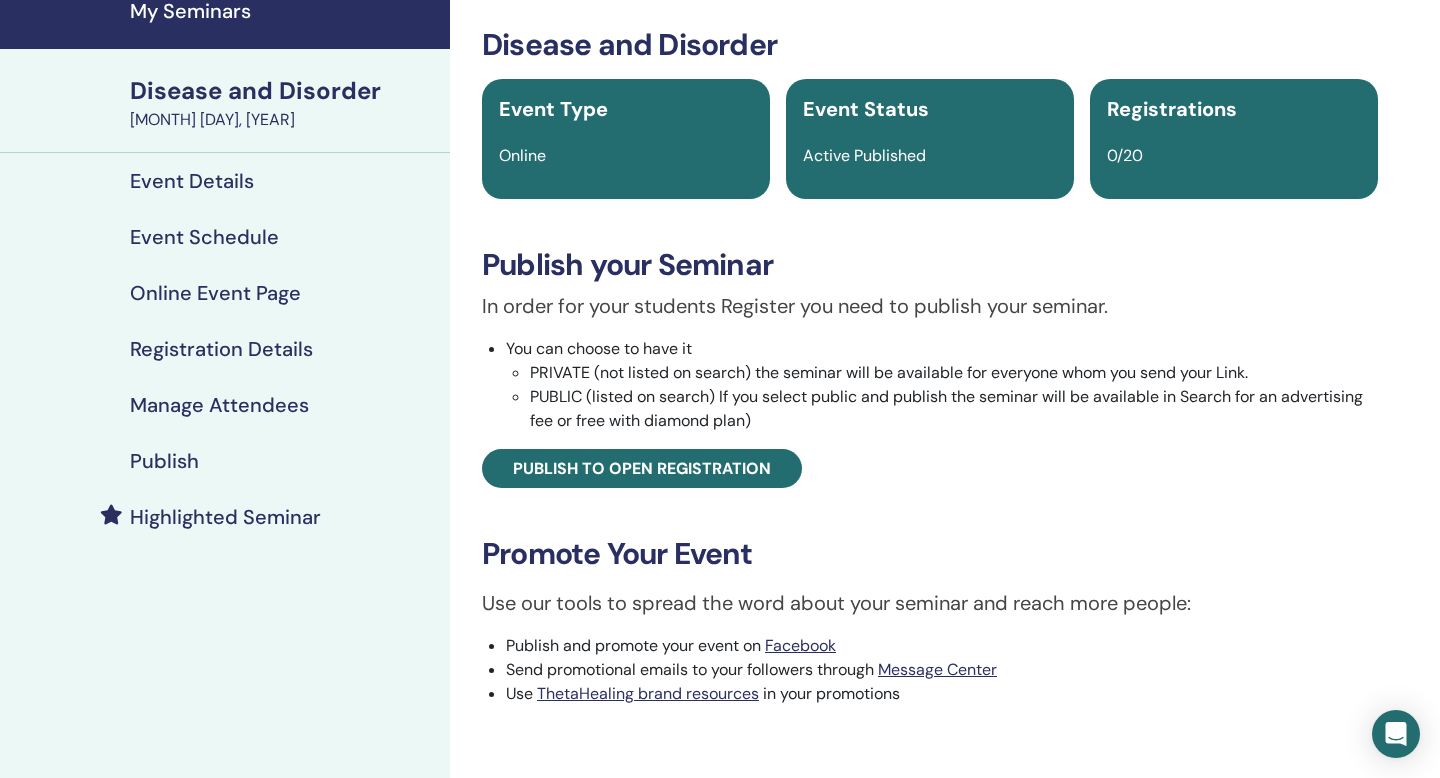 scroll, scrollTop: 0, scrollLeft: 0, axis: both 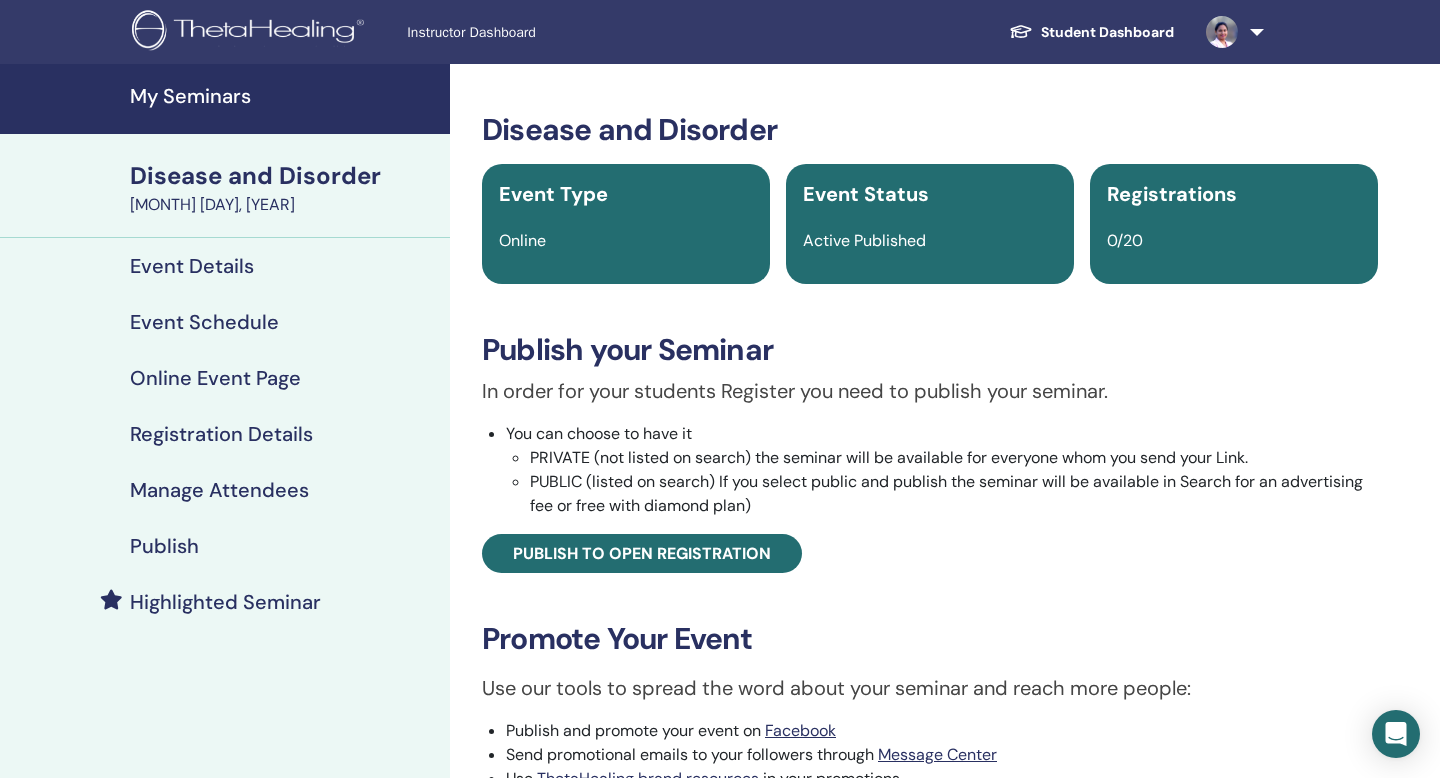 click on "My Seminars" at bounding box center [284, 96] 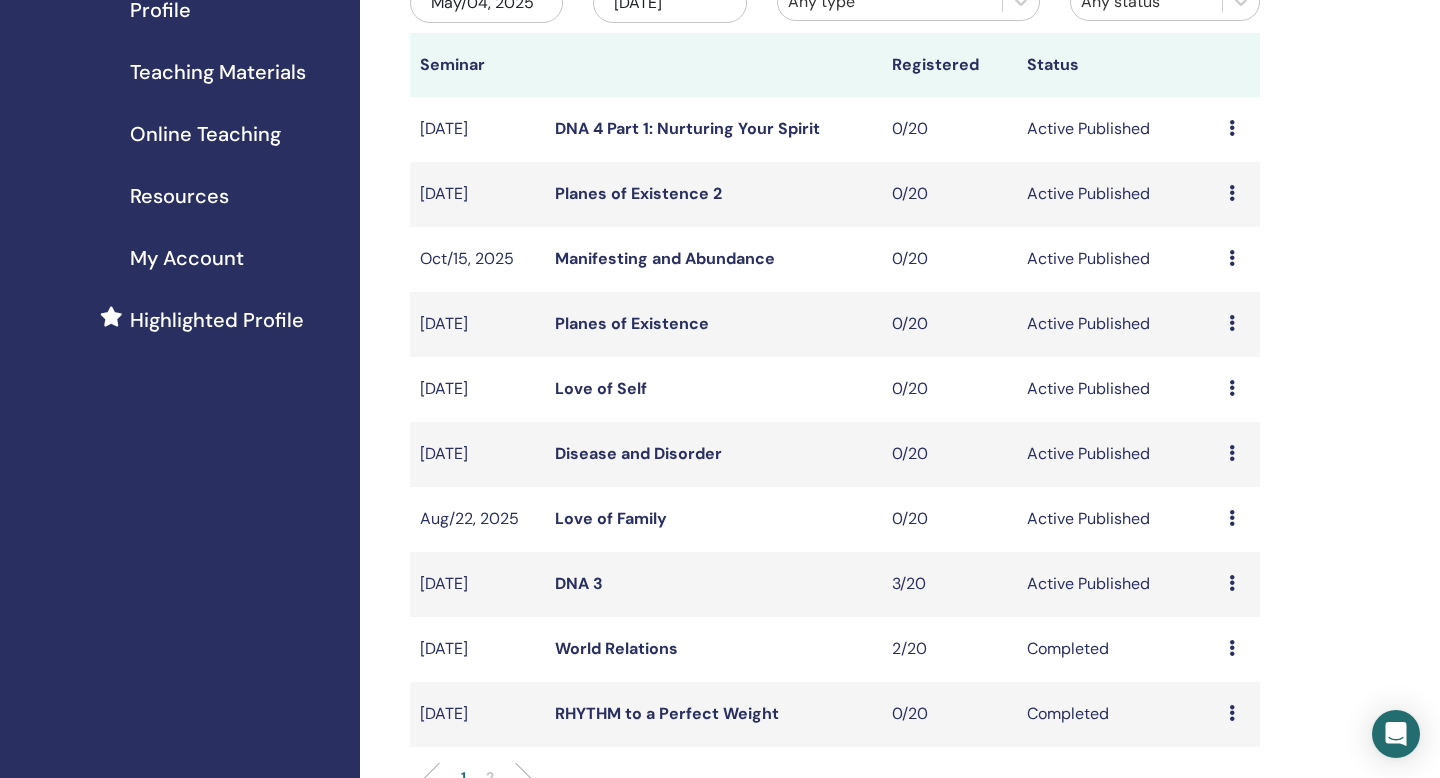scroll, scrollTop: 281, scrollLeft: 0, axis: vertical 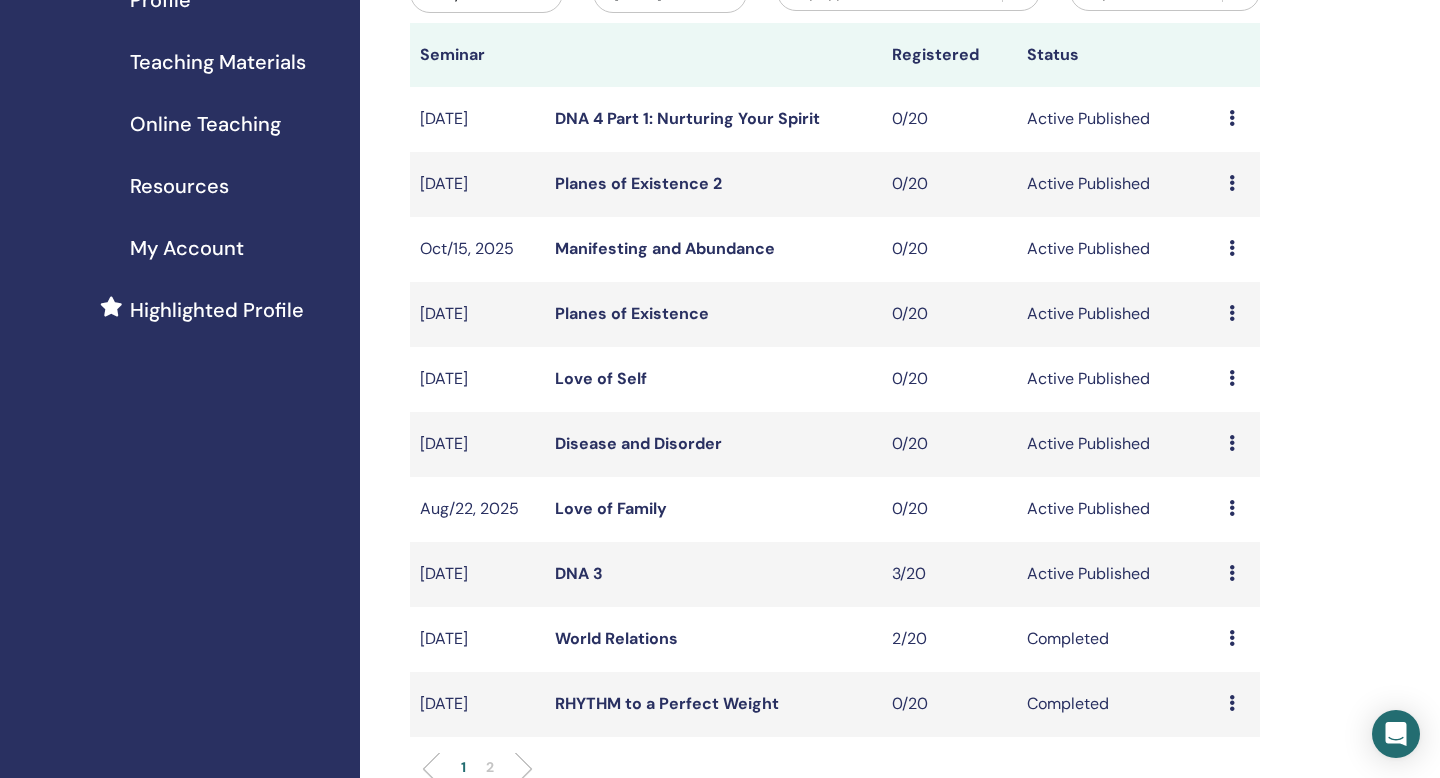 click on "Love of Family" at bounding box center [611, 508] 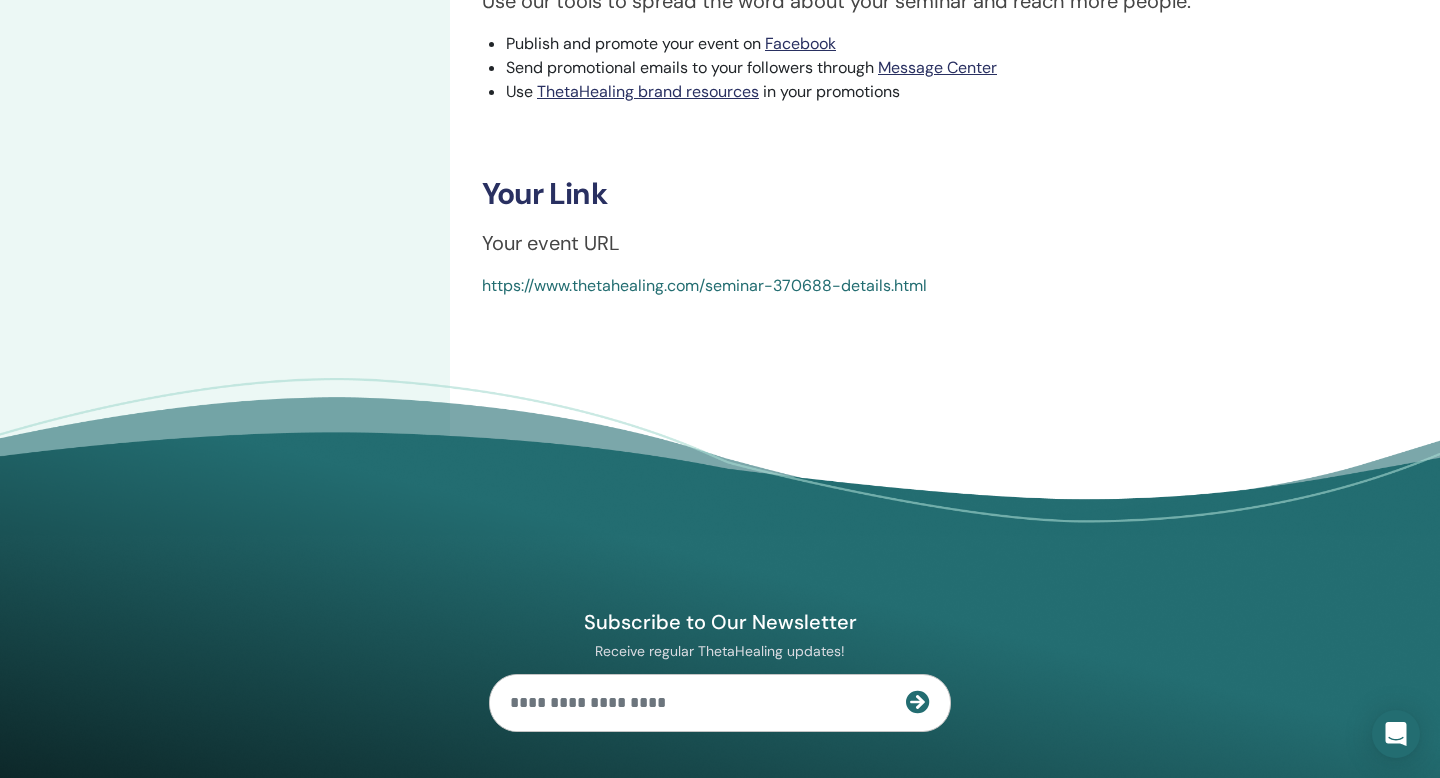 scroll, scrollTop: 688, scrollLeft: 0, axis: vertical 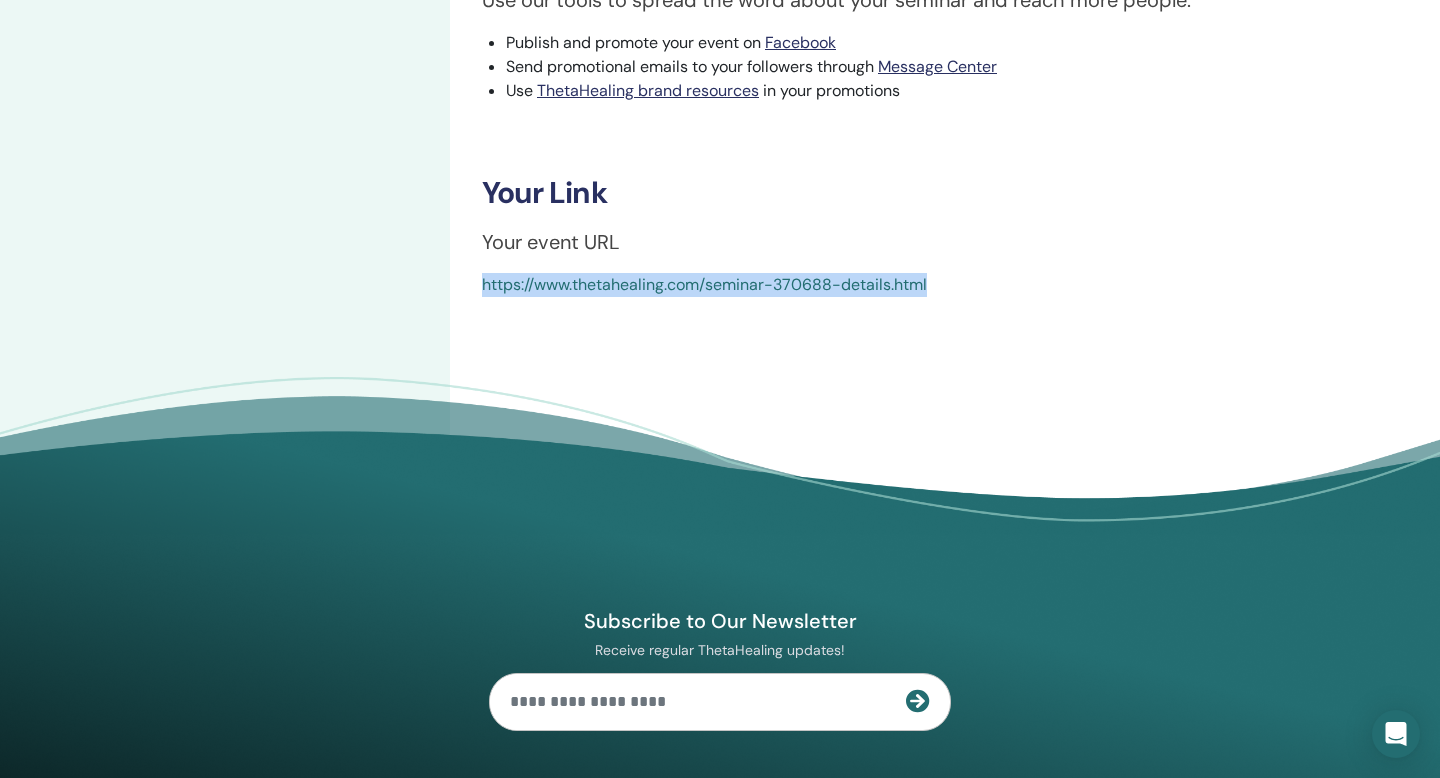 drag, startPoint x: 946, startPoint y: 291, endPoint x: 475, endPoint y: 285, distance: 471.0382 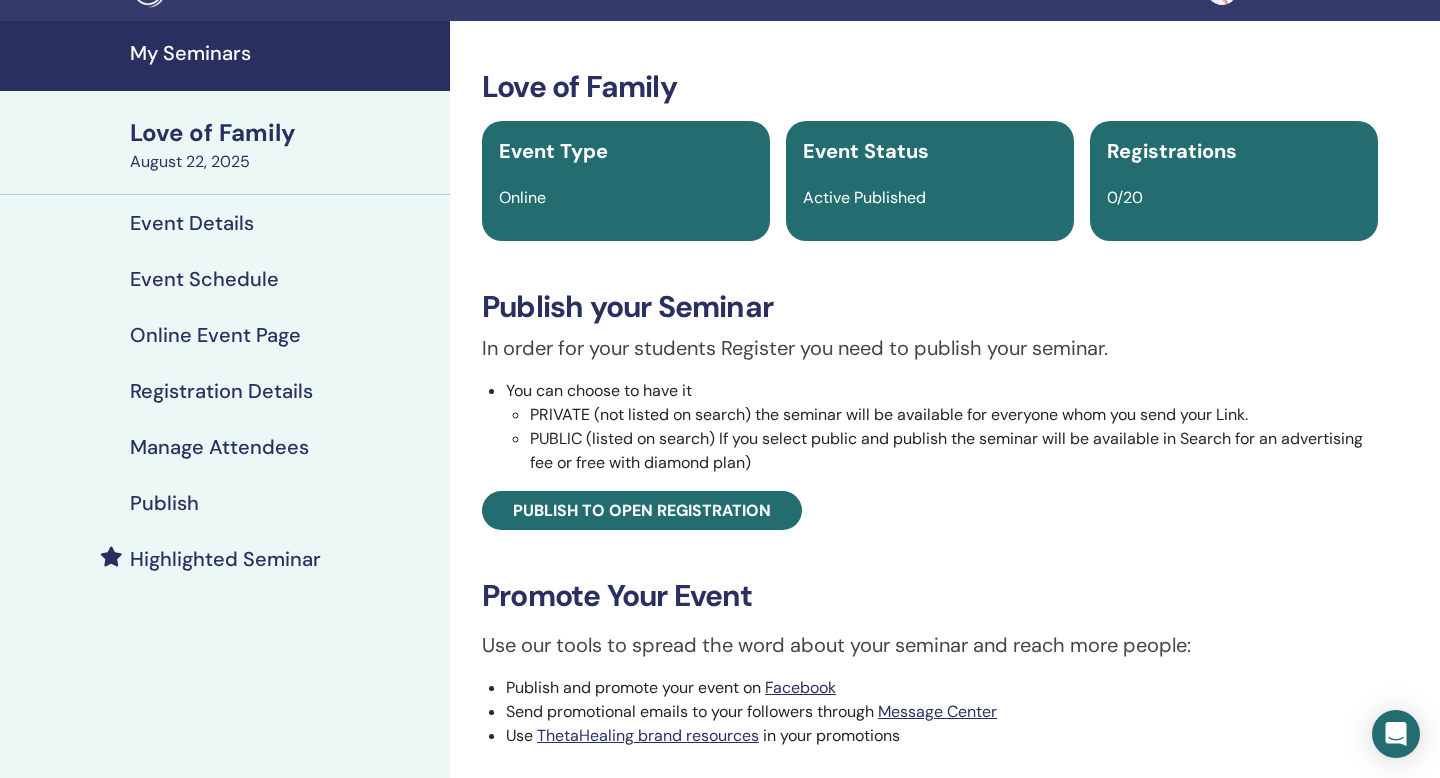 scroll, scrollTop: 0, scrollLeft: 0, axis: both 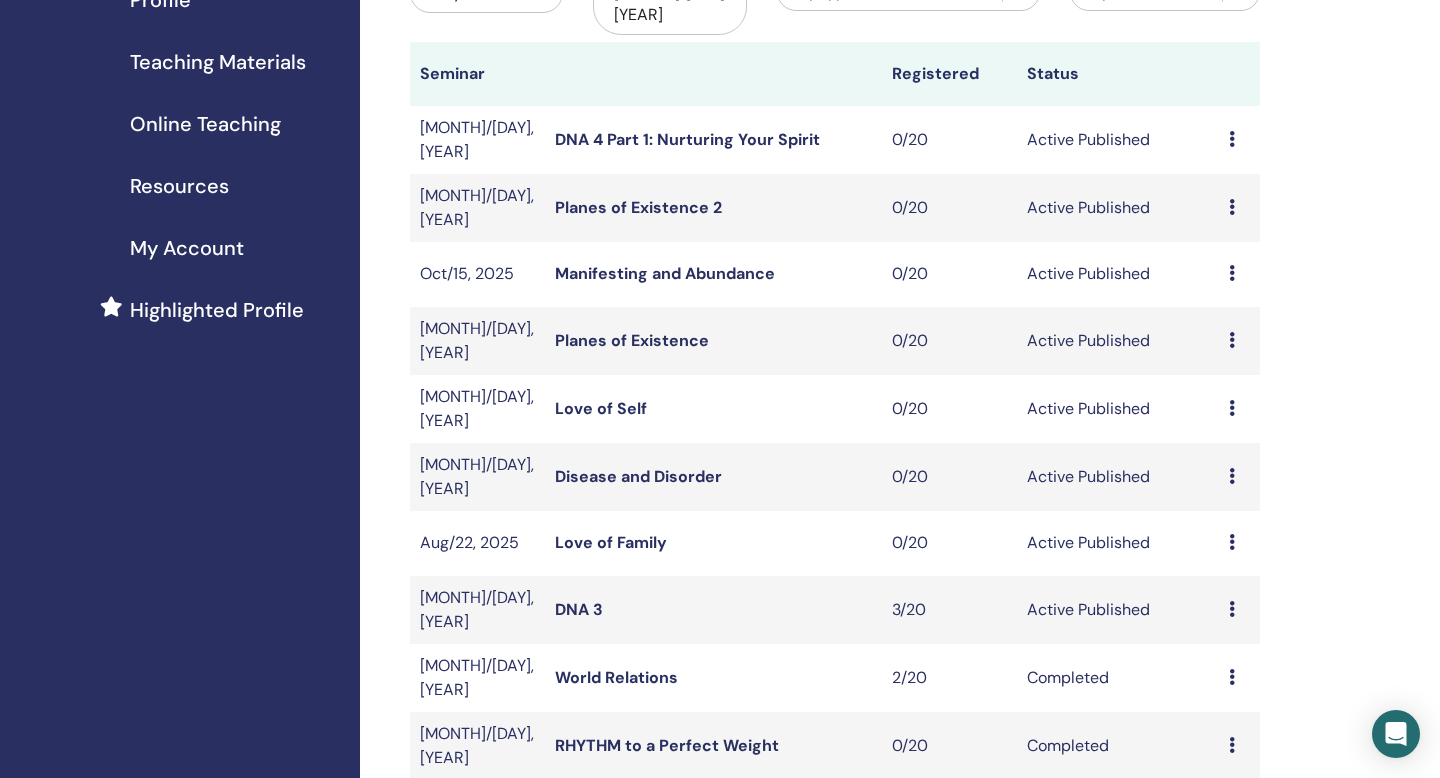click on "Disease and Disorder" at bounding box center (638, 476) 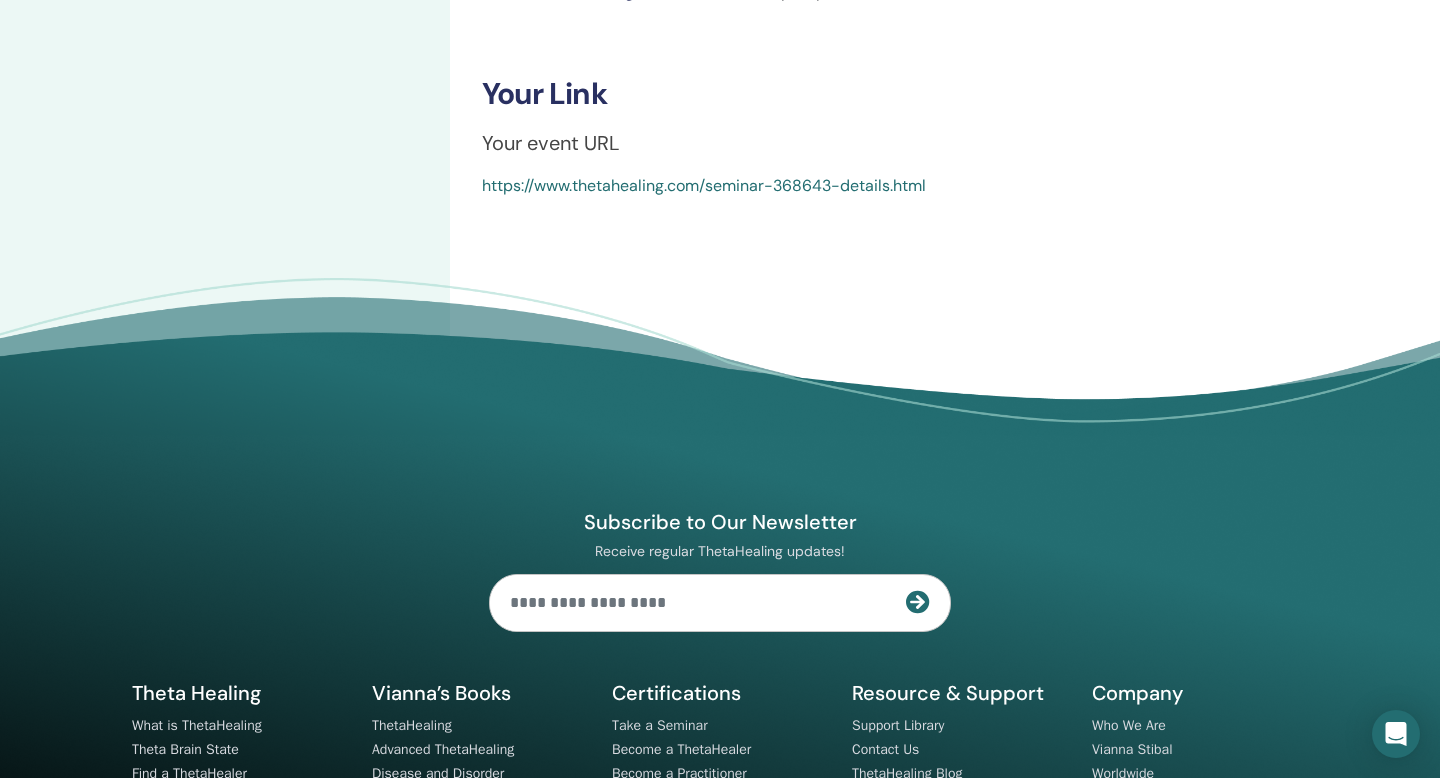 scroll, scrollTop: 784, scrollLeft: 0, axis: vertical 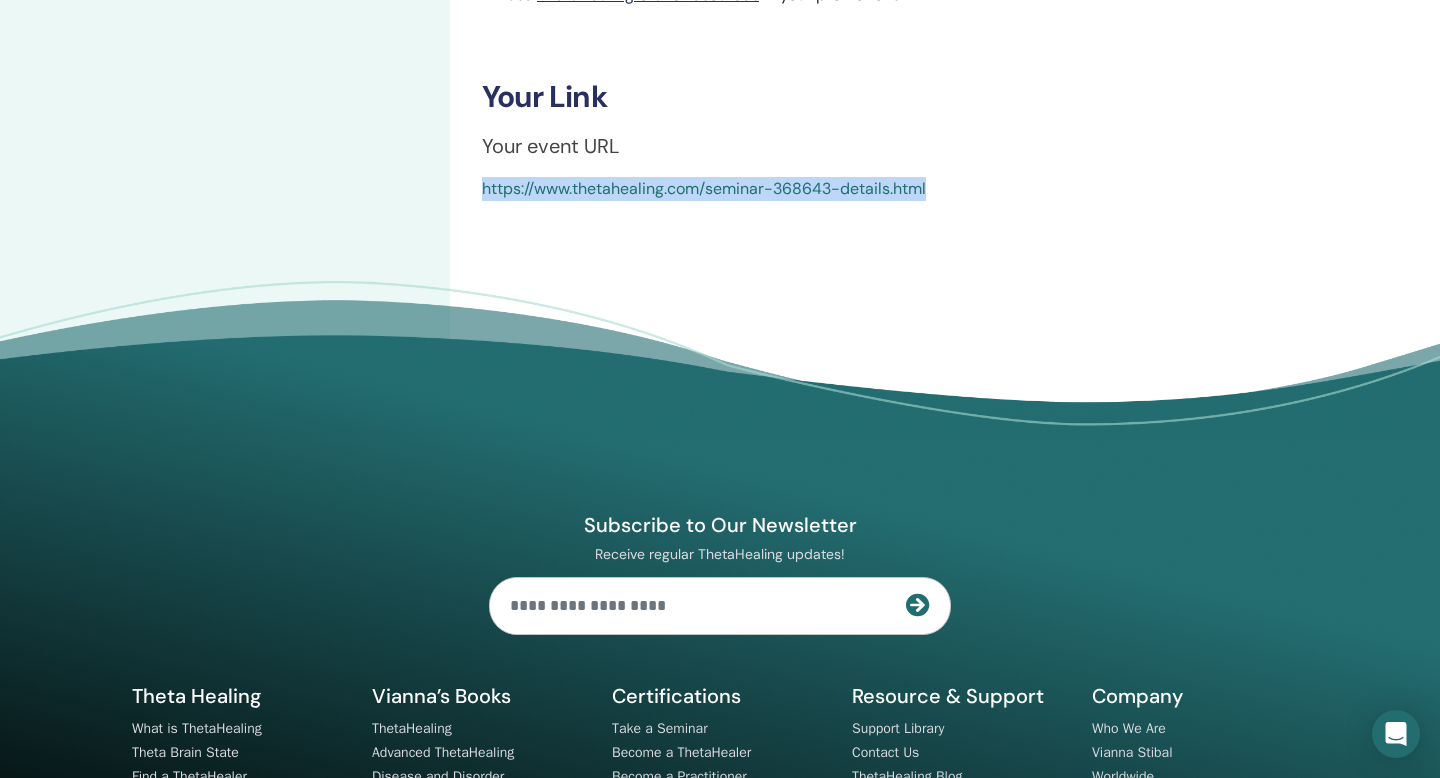 drag, startPoint x: 948, startPoint y: 183, endPoint x: 471, endPoint y: 197, distance: 477.2054 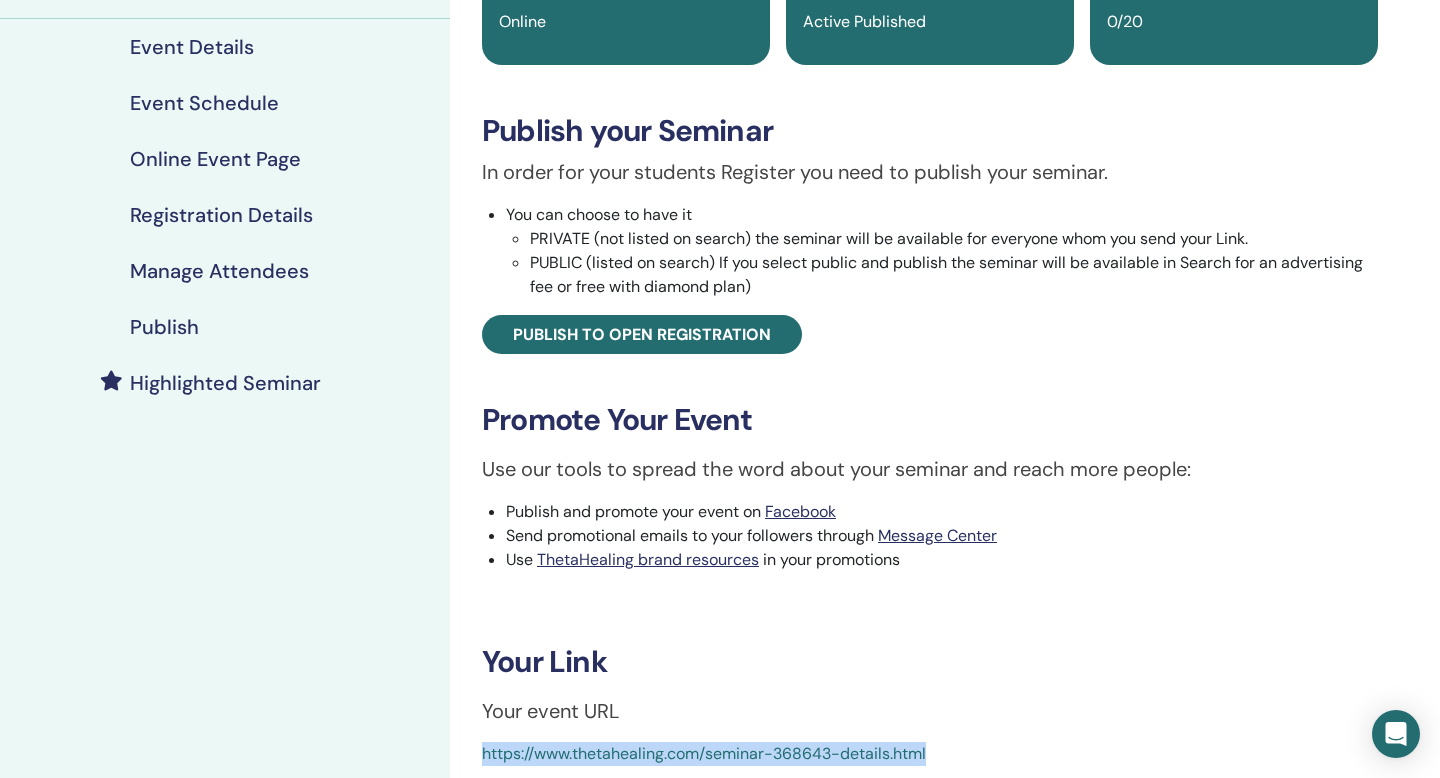 scroll, scrollTop: 0, scrollLeft: 0, axis: both 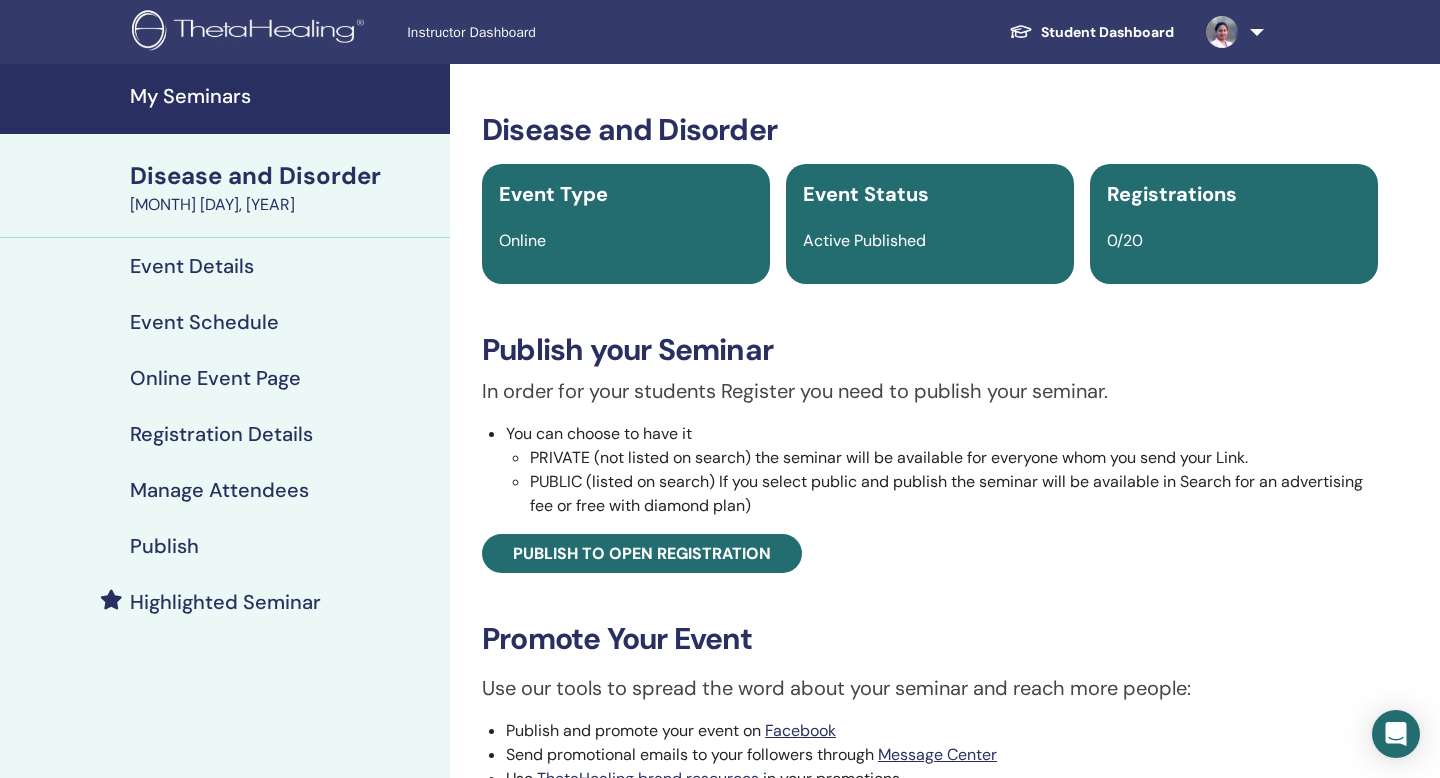click on "My Seminars" at bounding box center [284, 96] 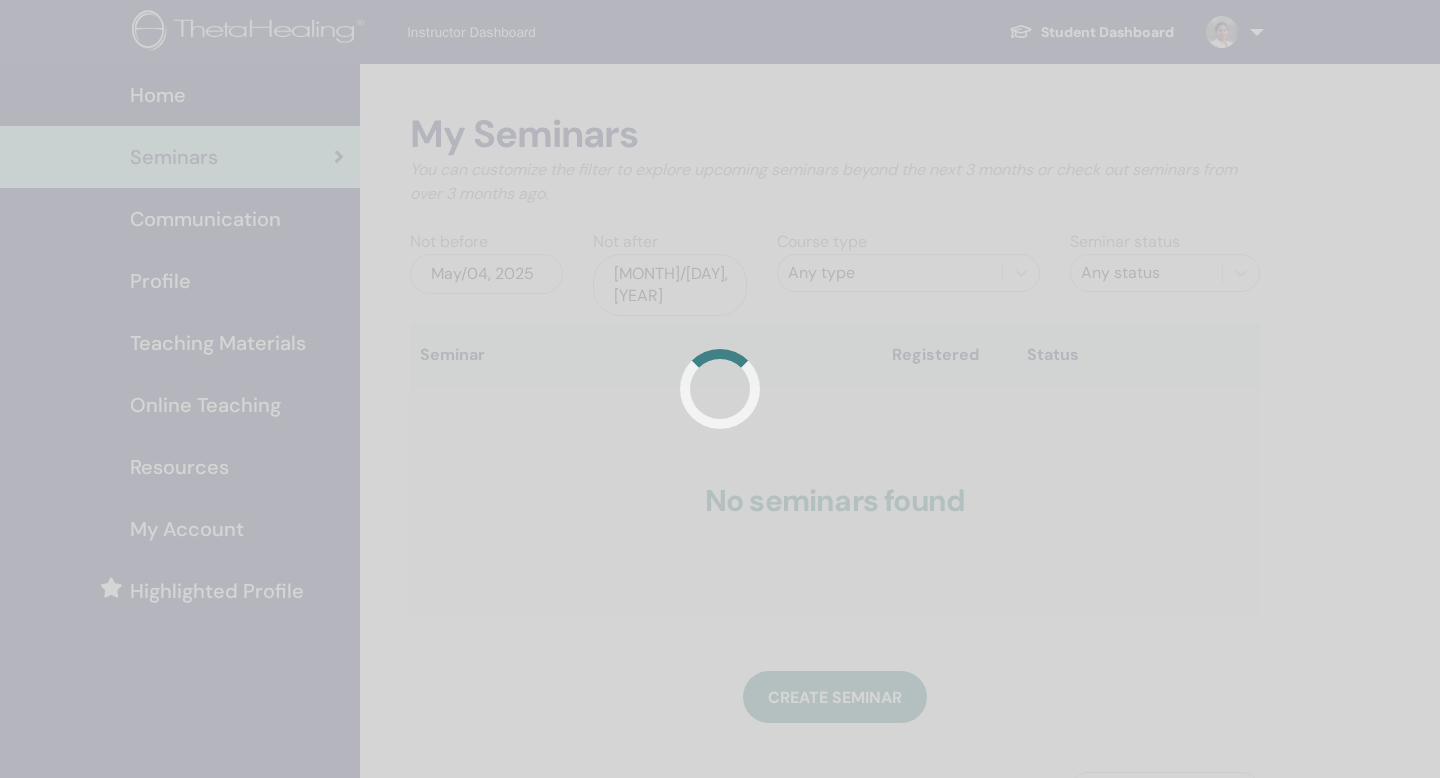 scroll, scrollTop: 0, scrollLeft: 0, axis: both 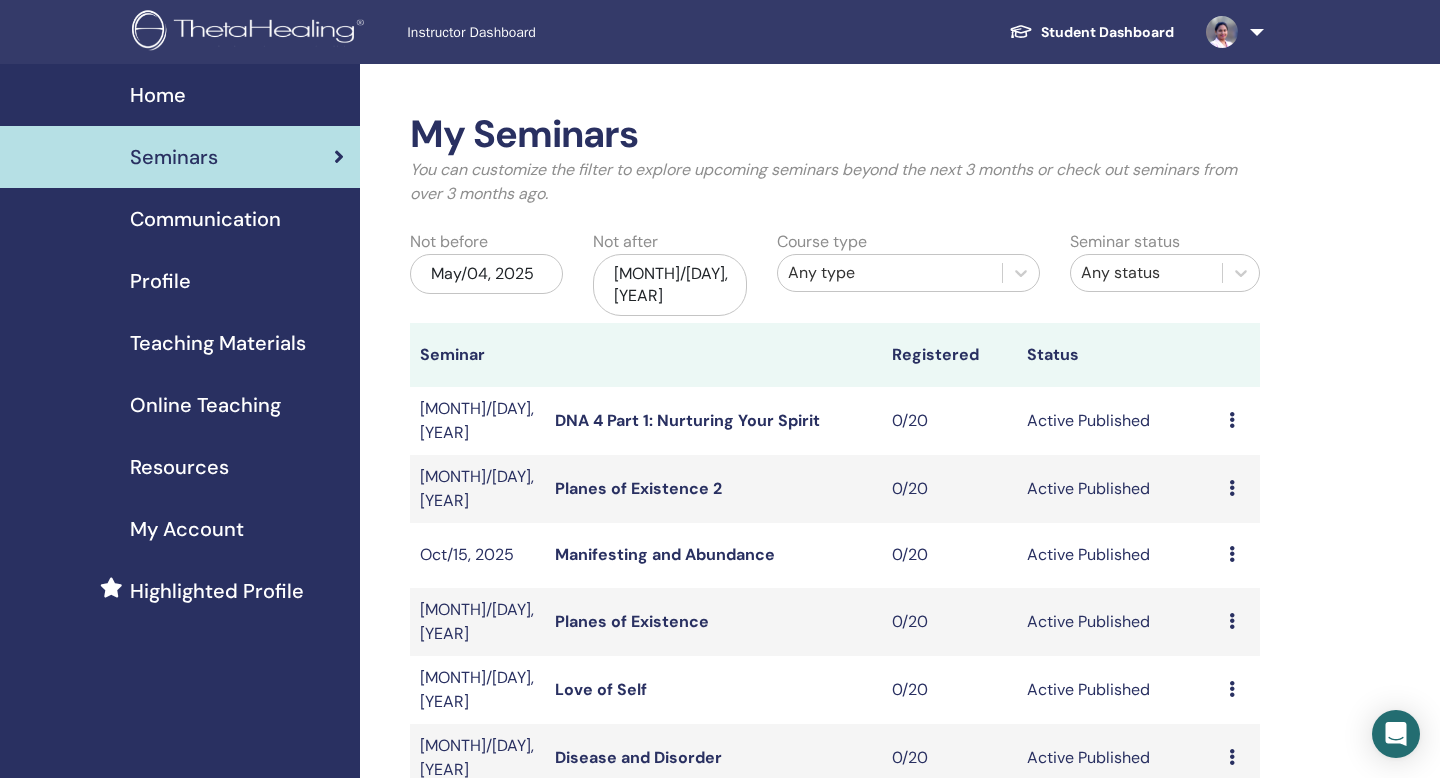 click on "Teaching Materials" at bounding box center [218, 343] 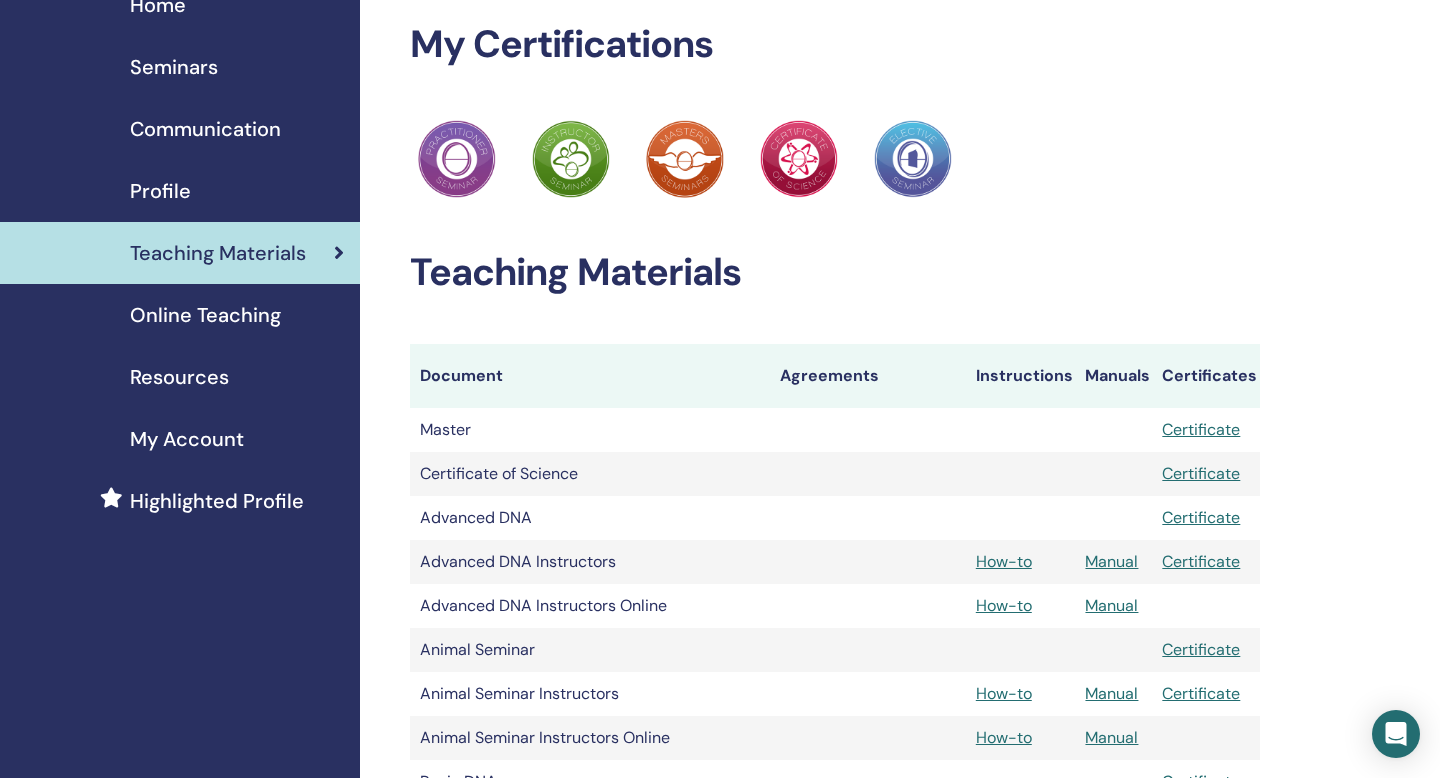 scroll, scrollTop: 0, scrollLeft: 0, axis: both 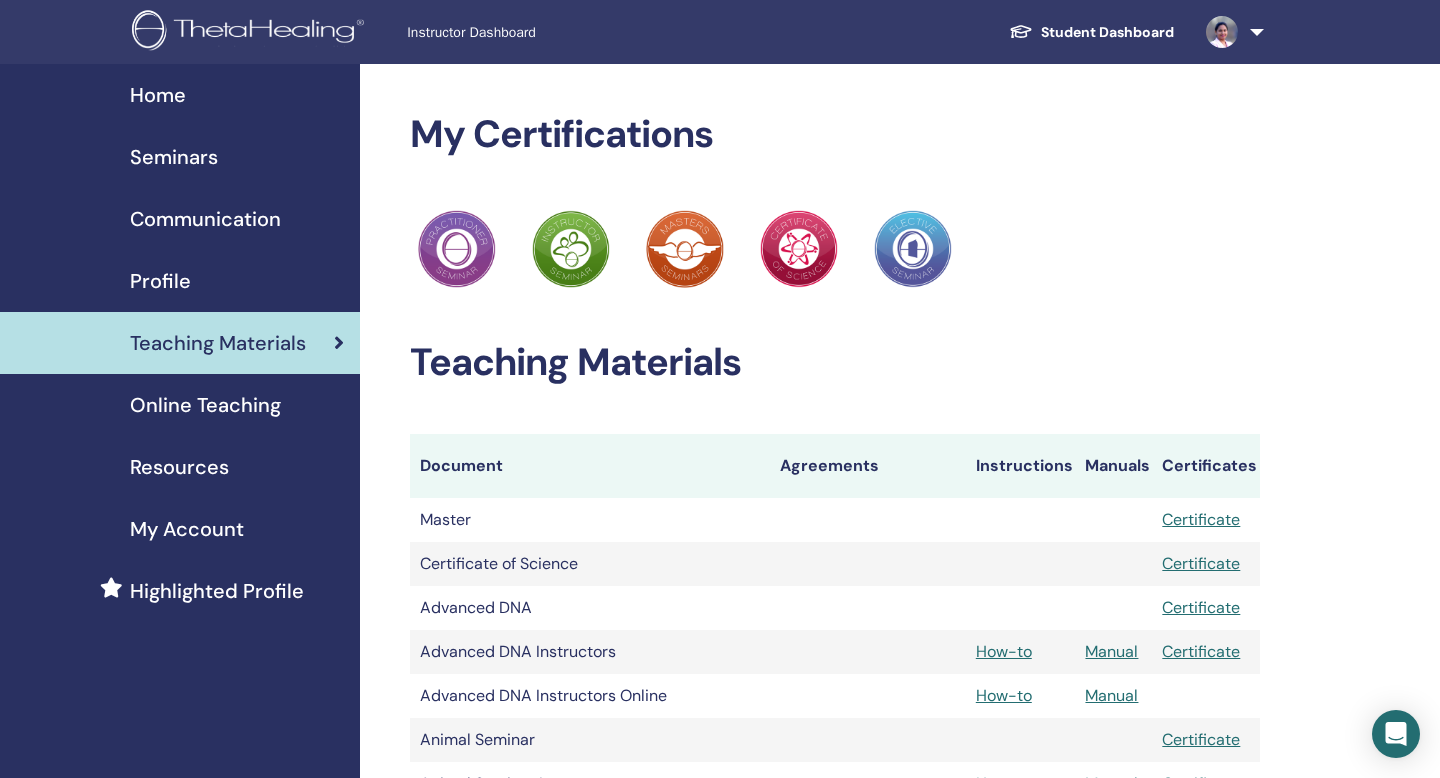 click on "Online Teaching" at bounding box center [205, 405] 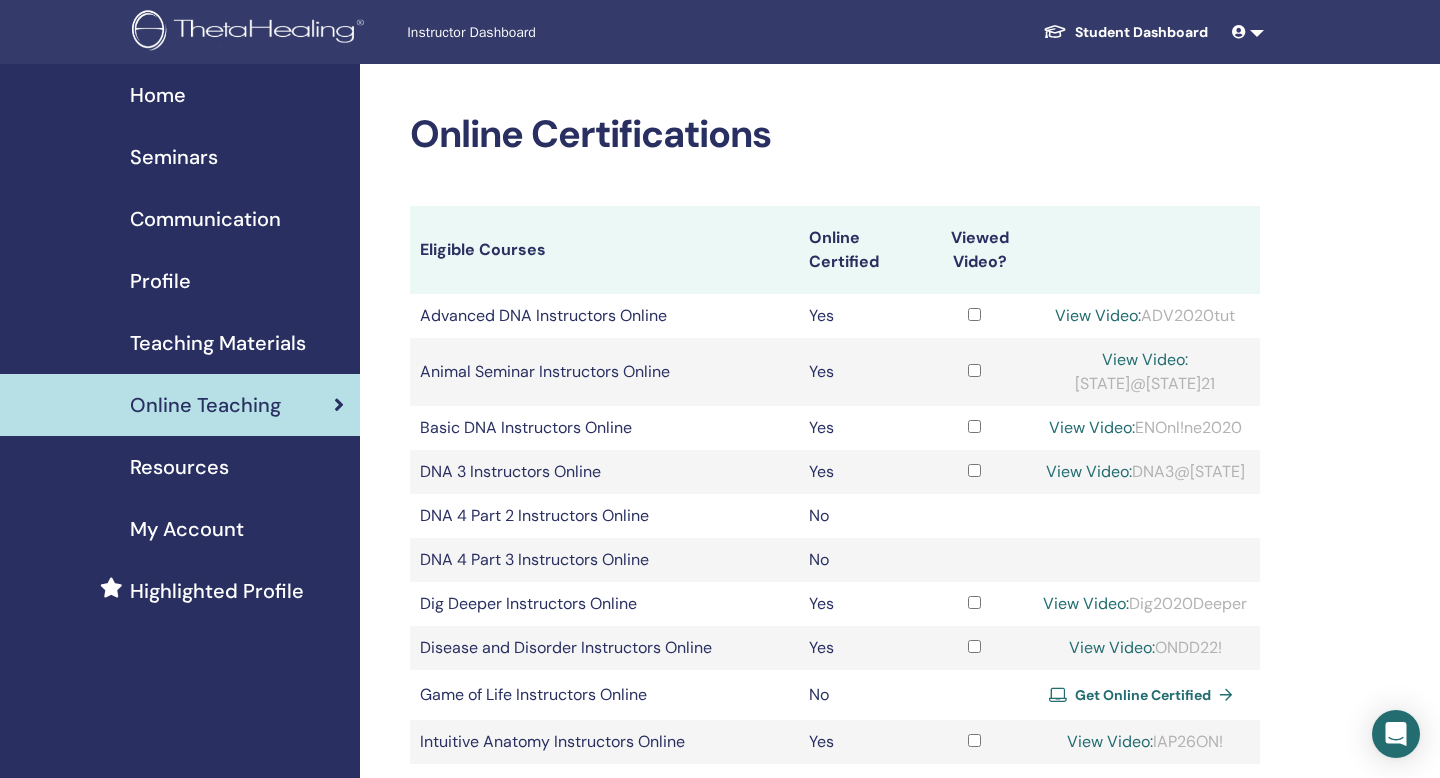 scroll, scrollTop: 0, scrollLeft: 0, axis: both 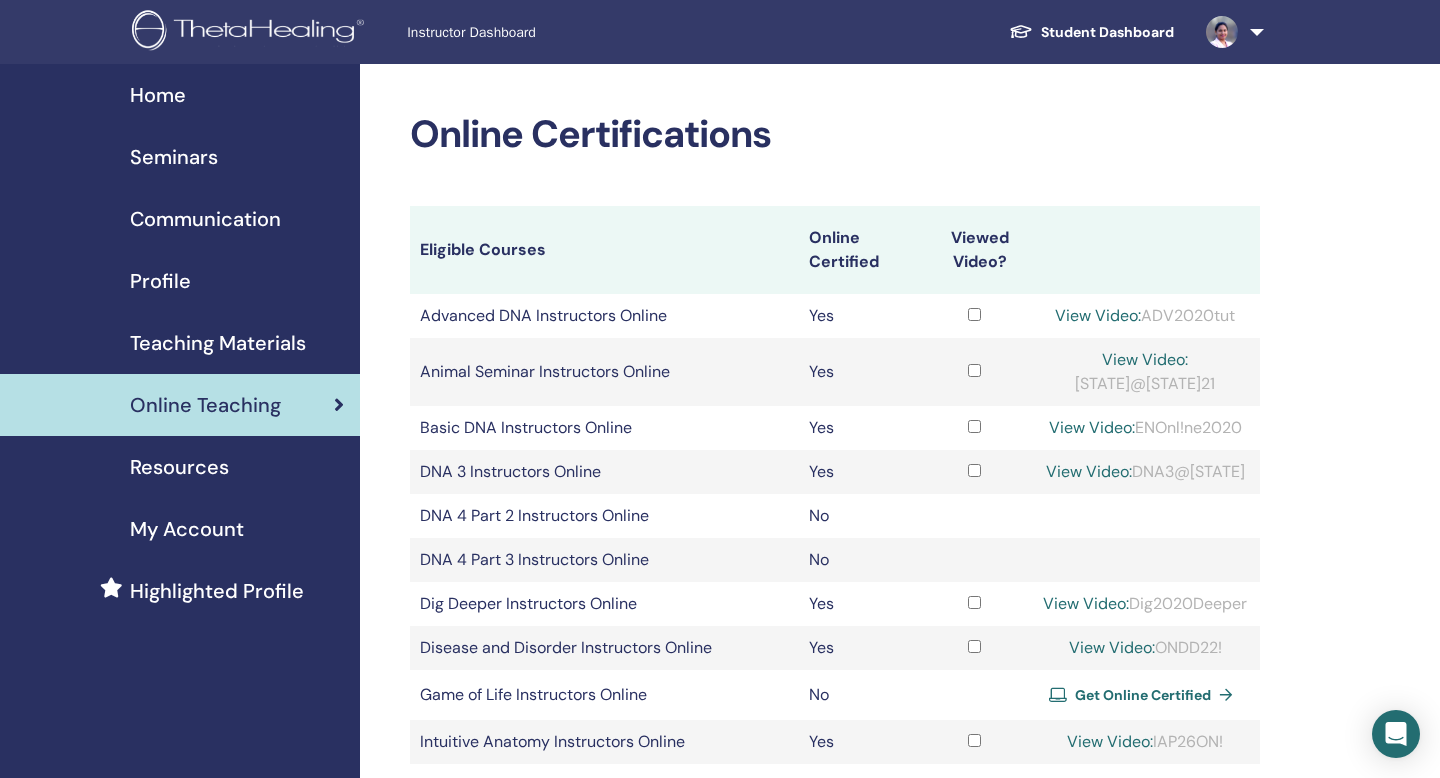 click on "Resources" at bounding box center [179, 467] 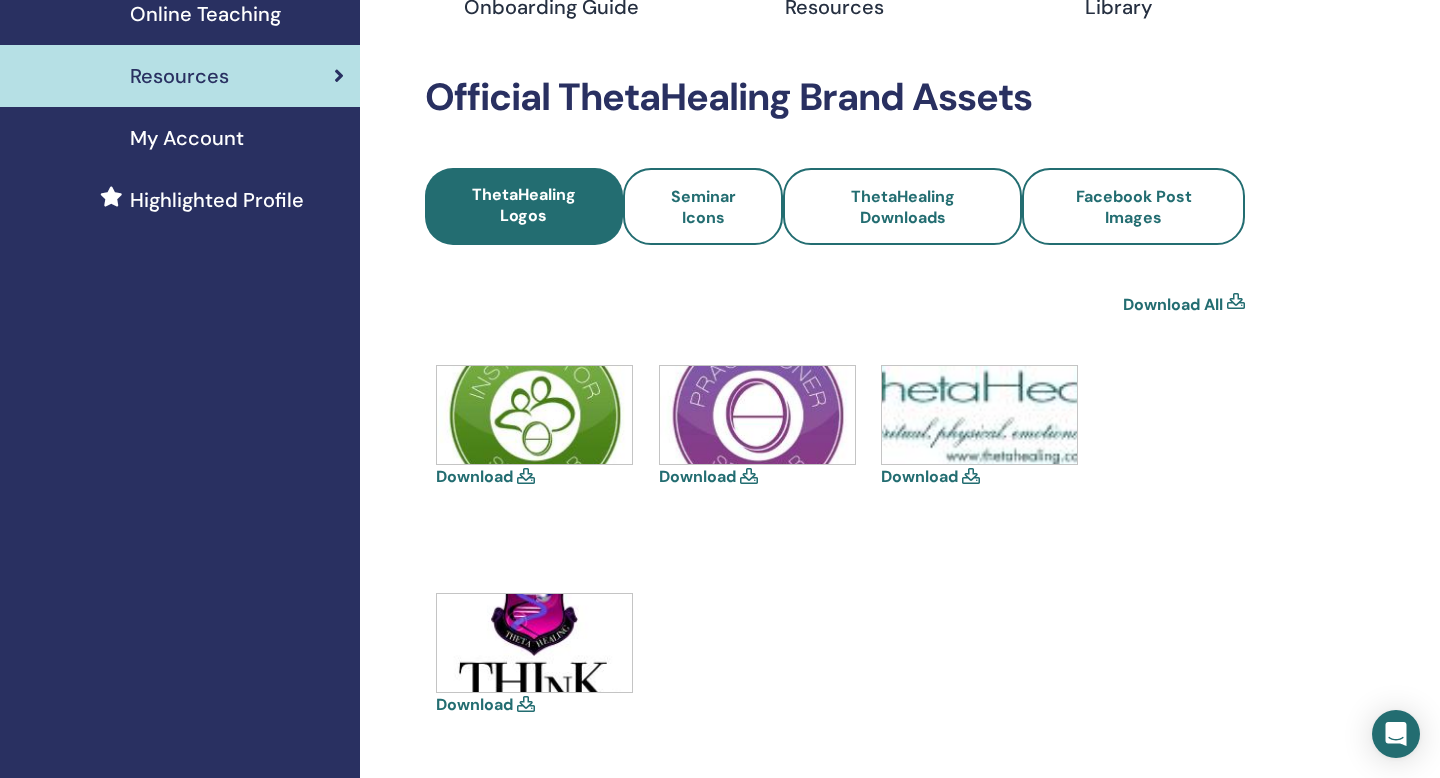 scroll, scrollTop: 392, scrollLeft: 0, axis: vertical 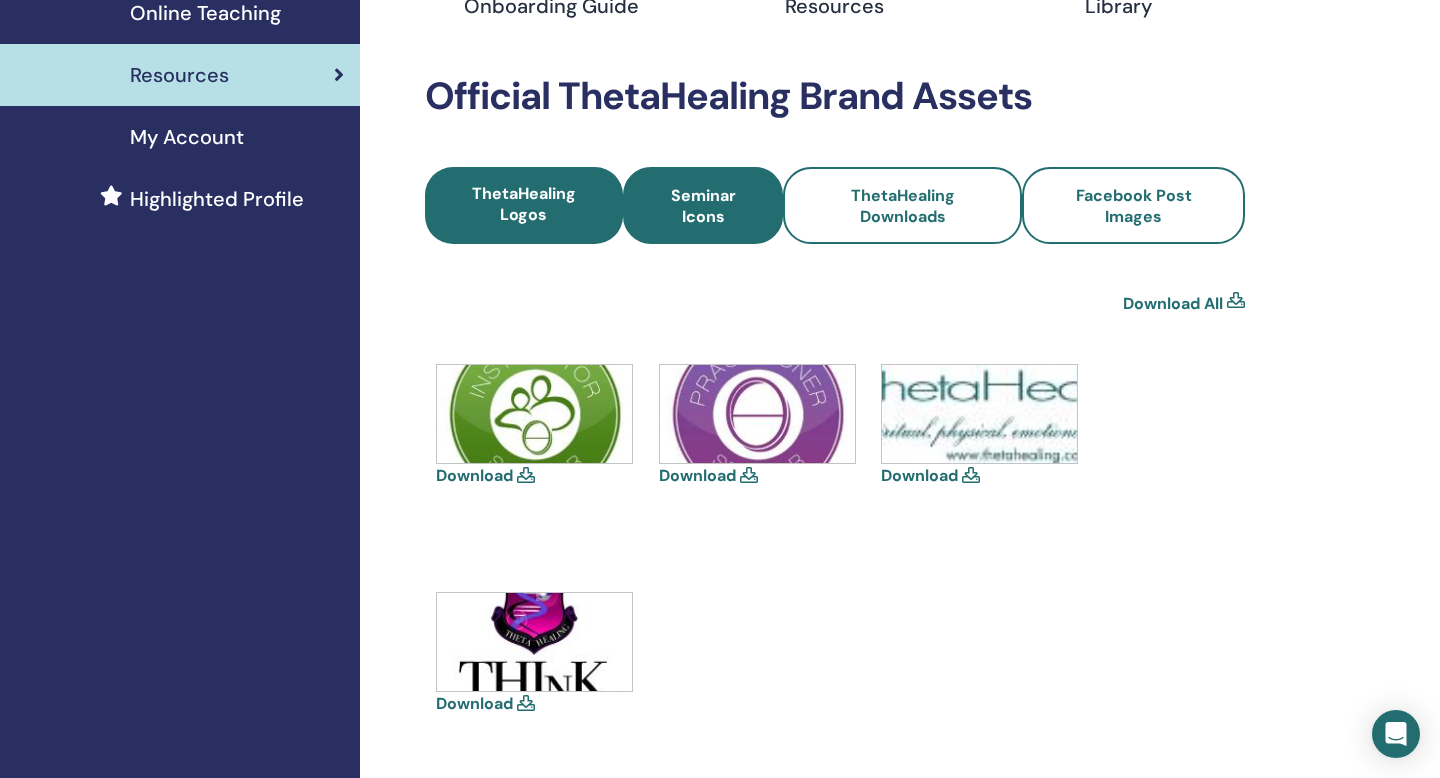click on "Seminar Icons" at bounding box center (703, 206) 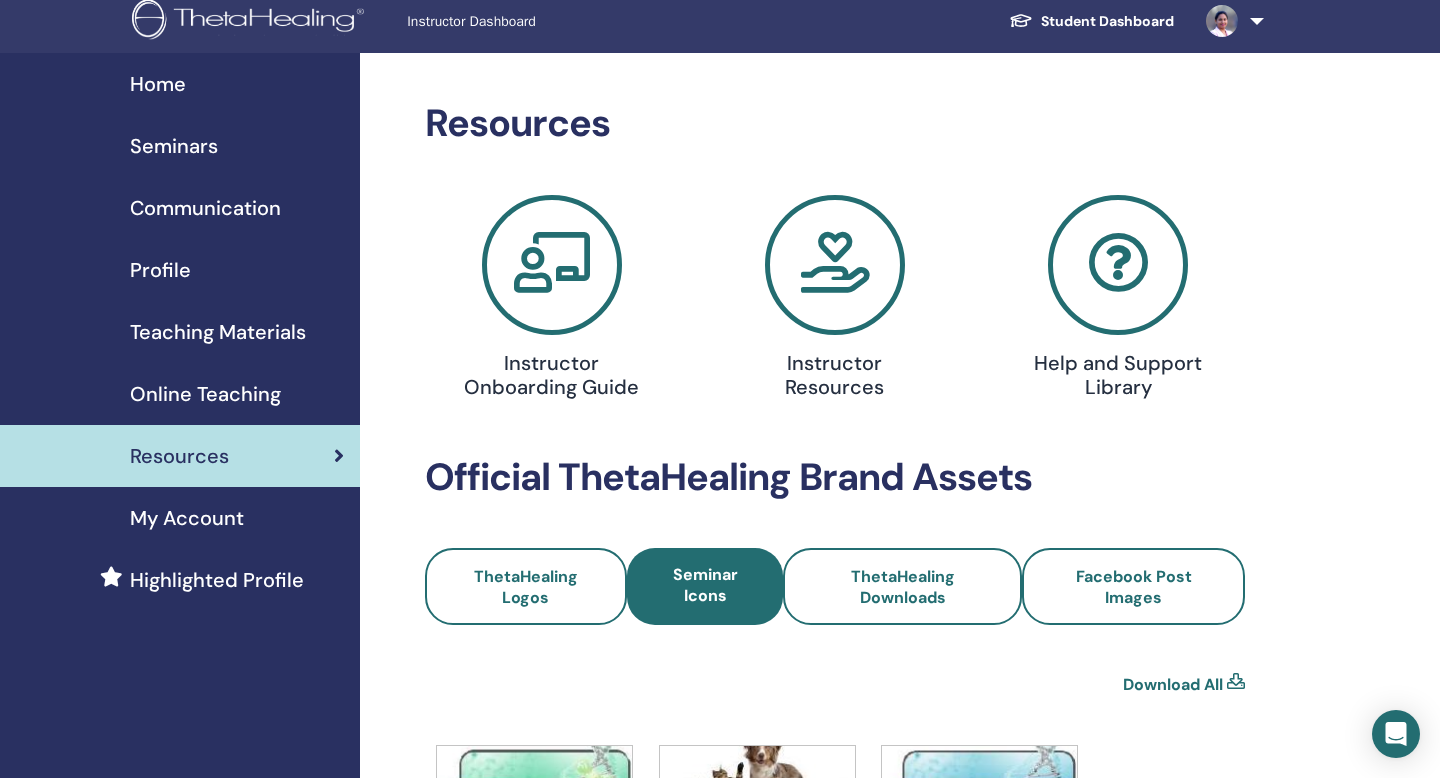 scroll, scrollTop: 0, scrollLeft: 0, axis: both 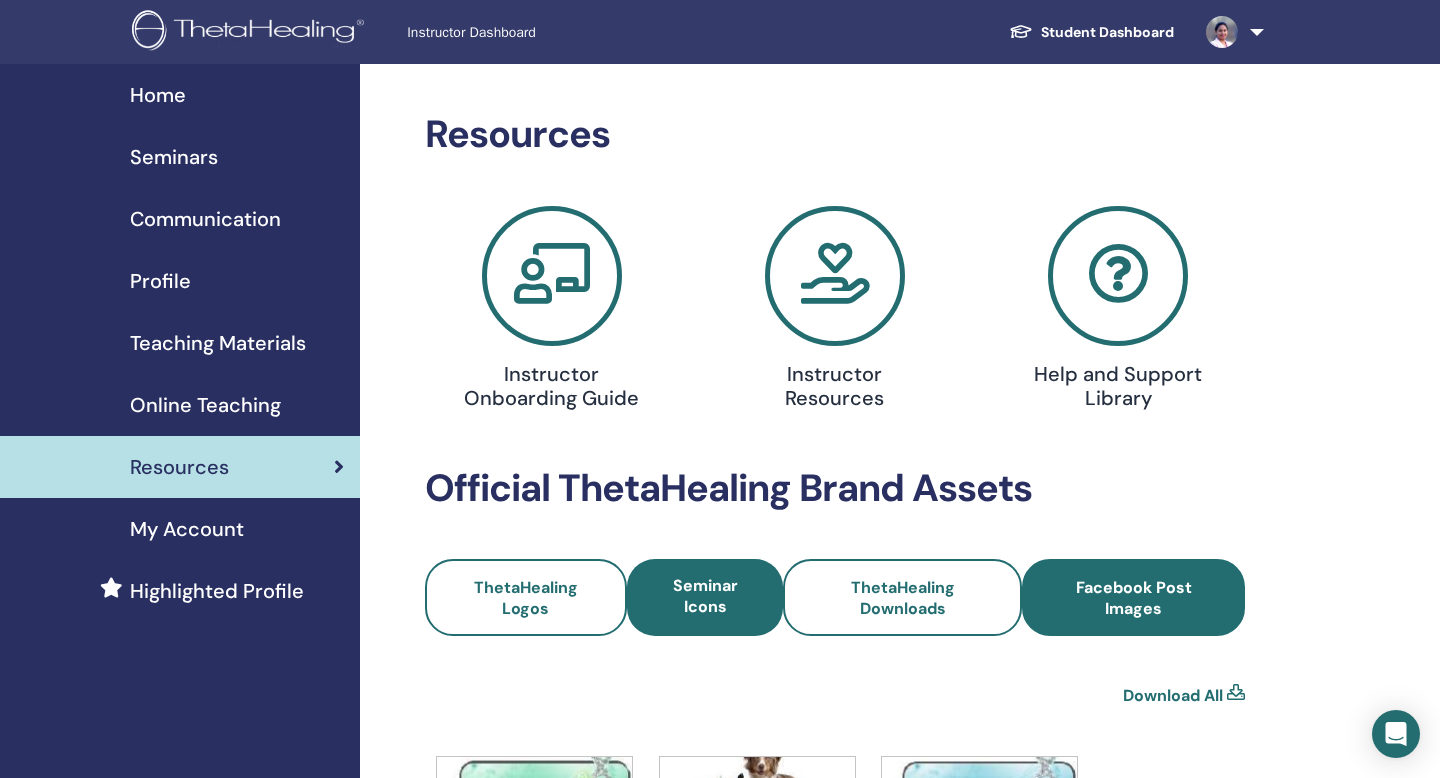 click on "Facebook Post Images" at bounding box center (1133, 598) 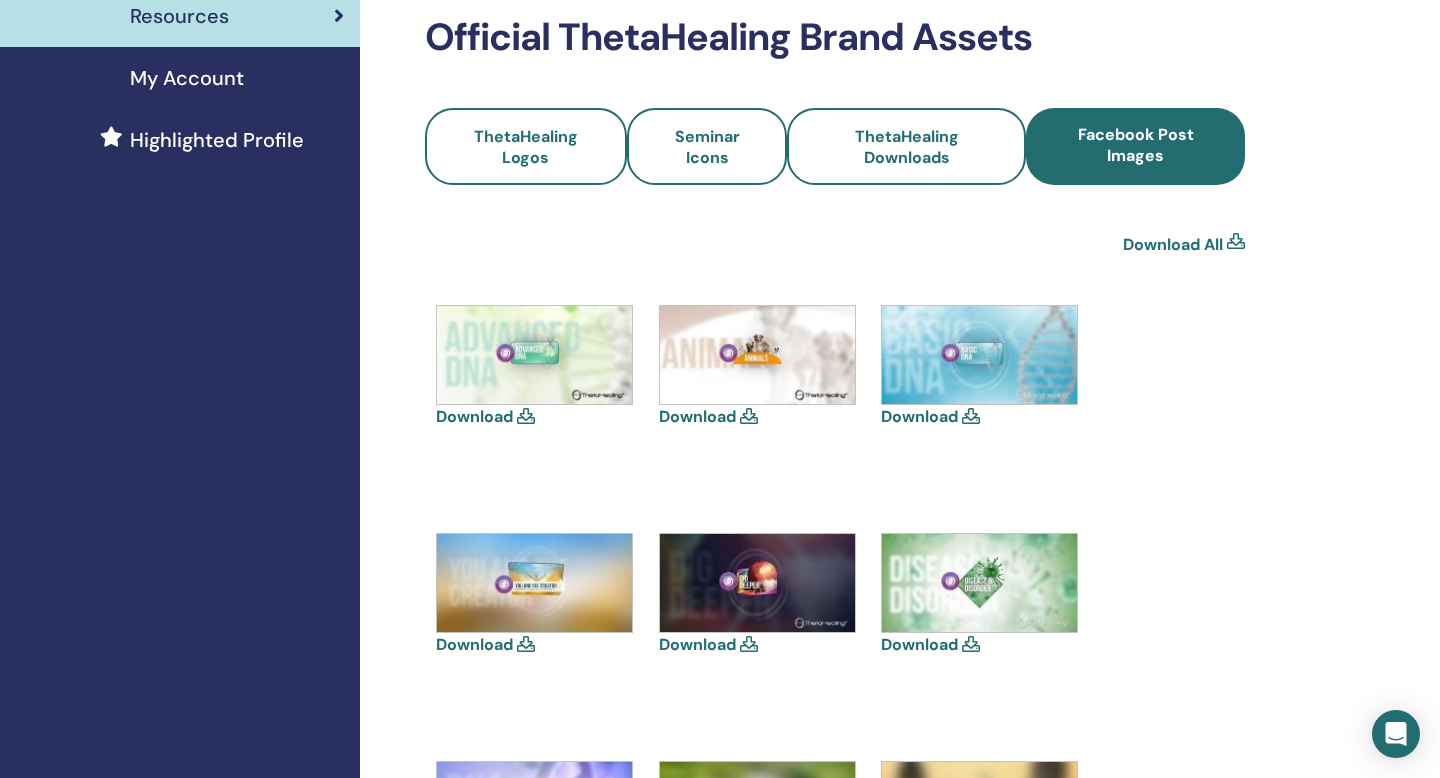scroll, scrollTop: 448, scrollLeft: 0, axis: vertical 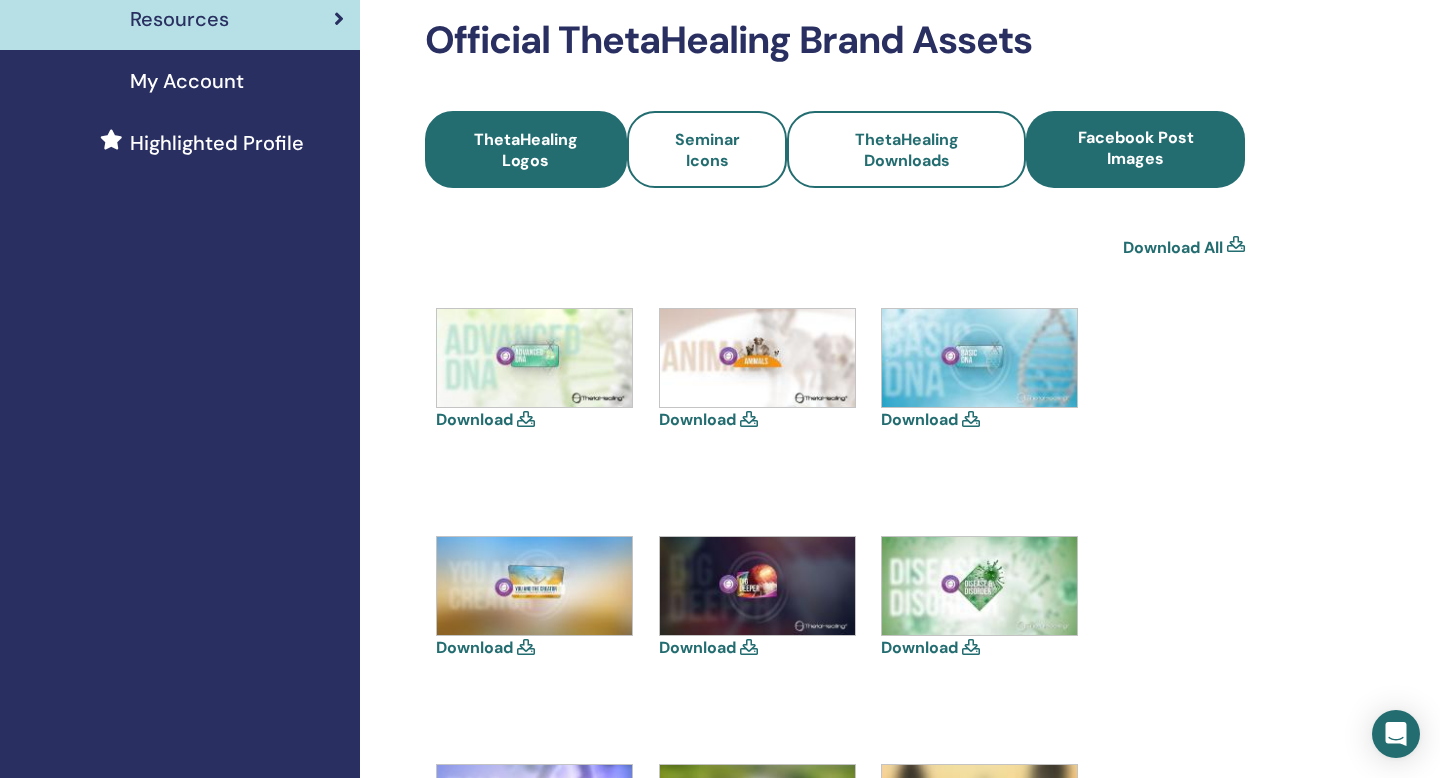 click on "ThetaHealing Logos" at bounding box center (526, 150) 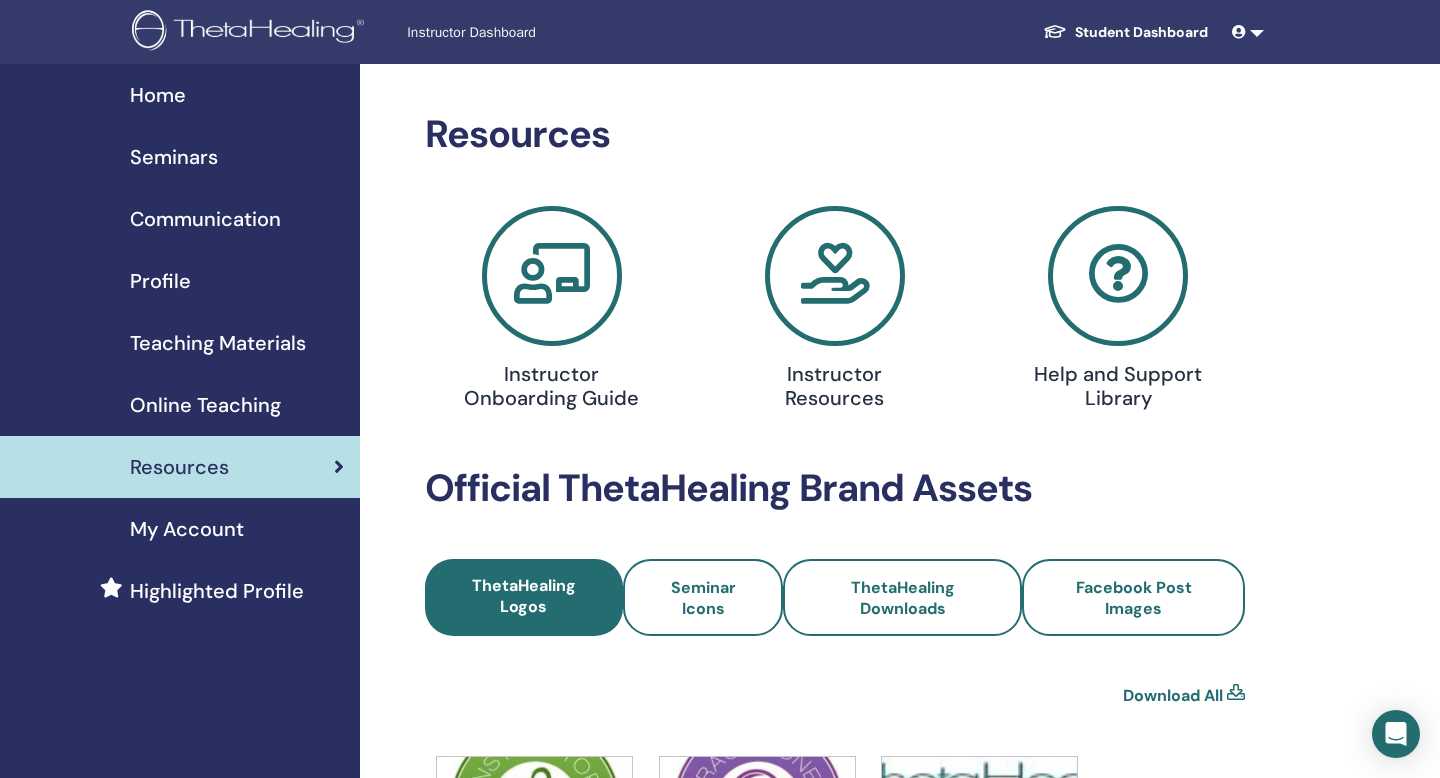 scroll, scrollTop: 0, scrollLeft: 0, axis: both 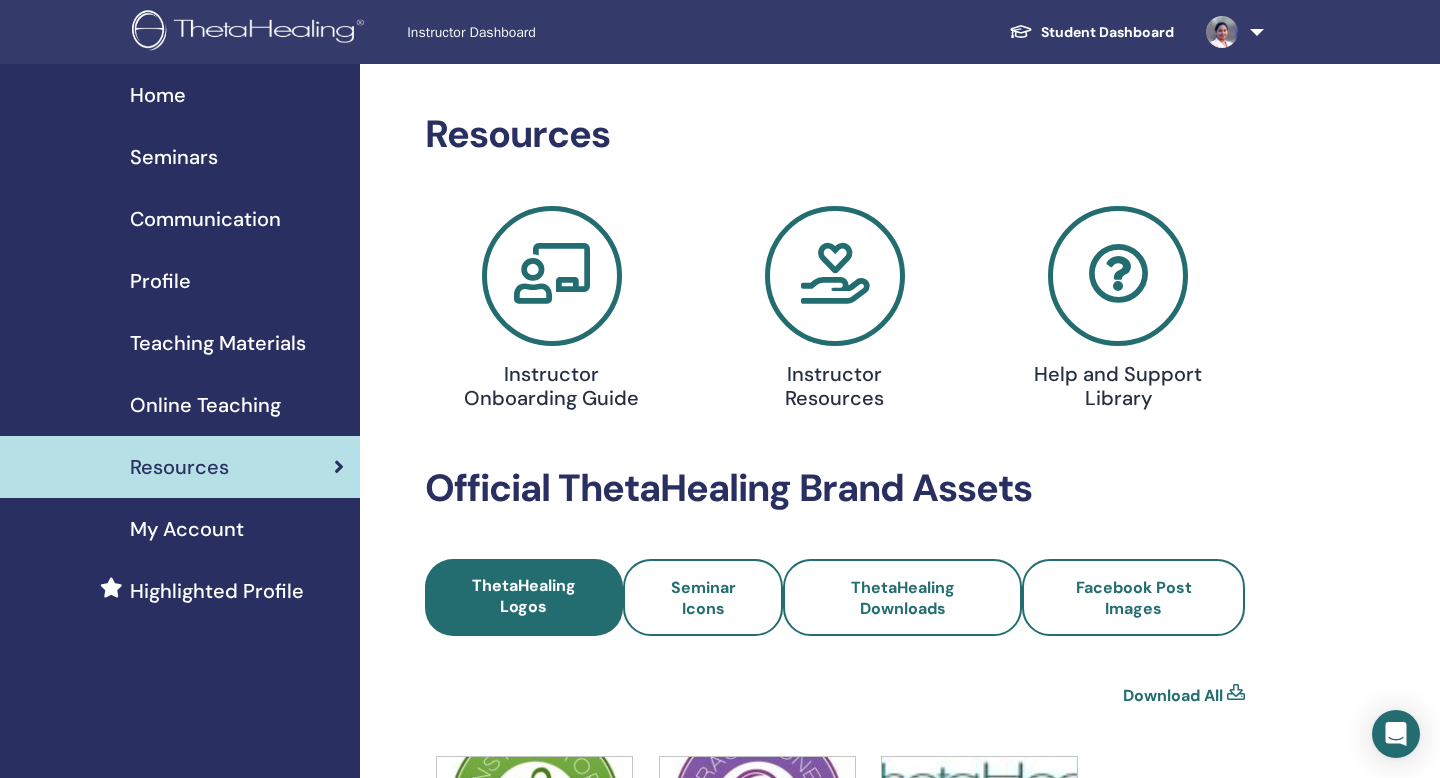click on "Seminars" at bounding box center [174, 157] 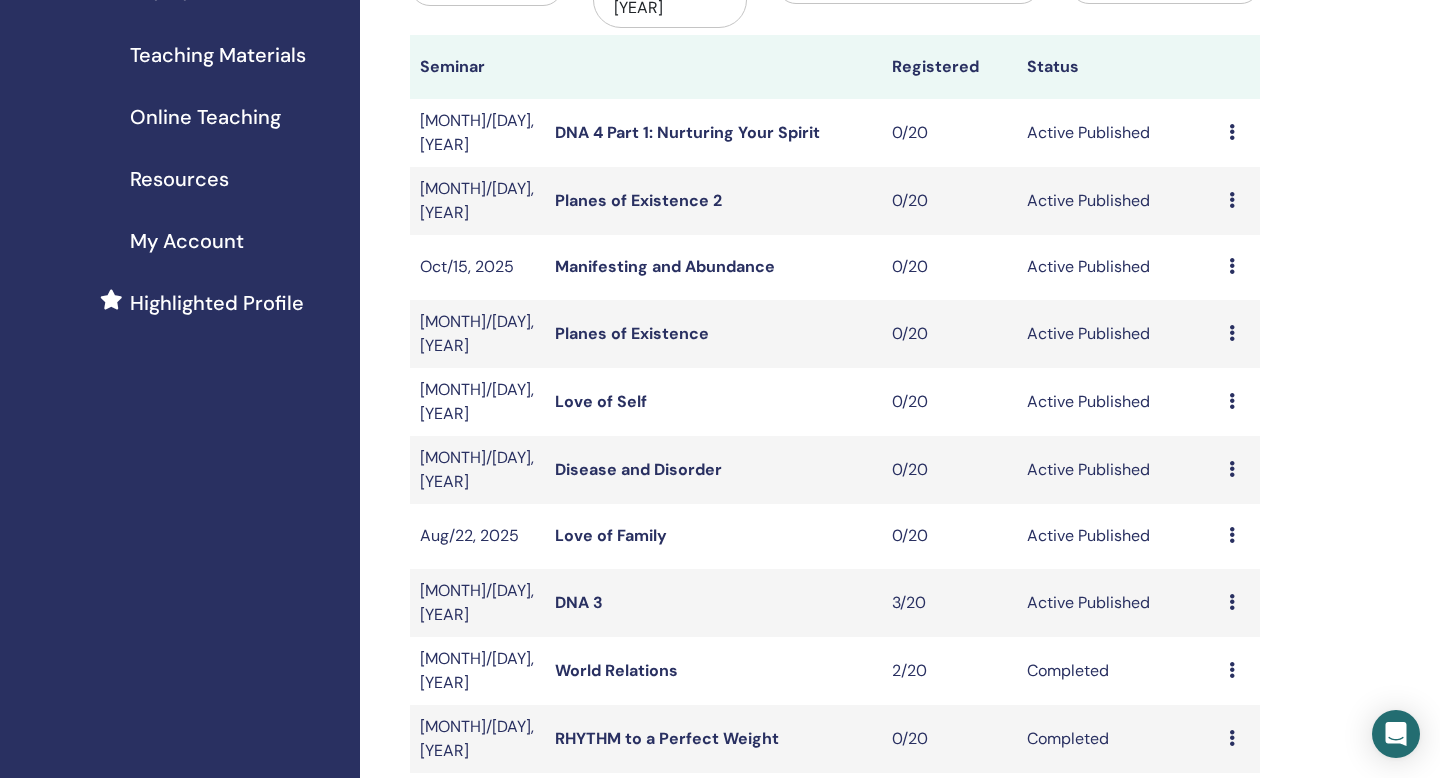 scroll, scrollTop: 291, scrollLeft: 0, axis: vertical 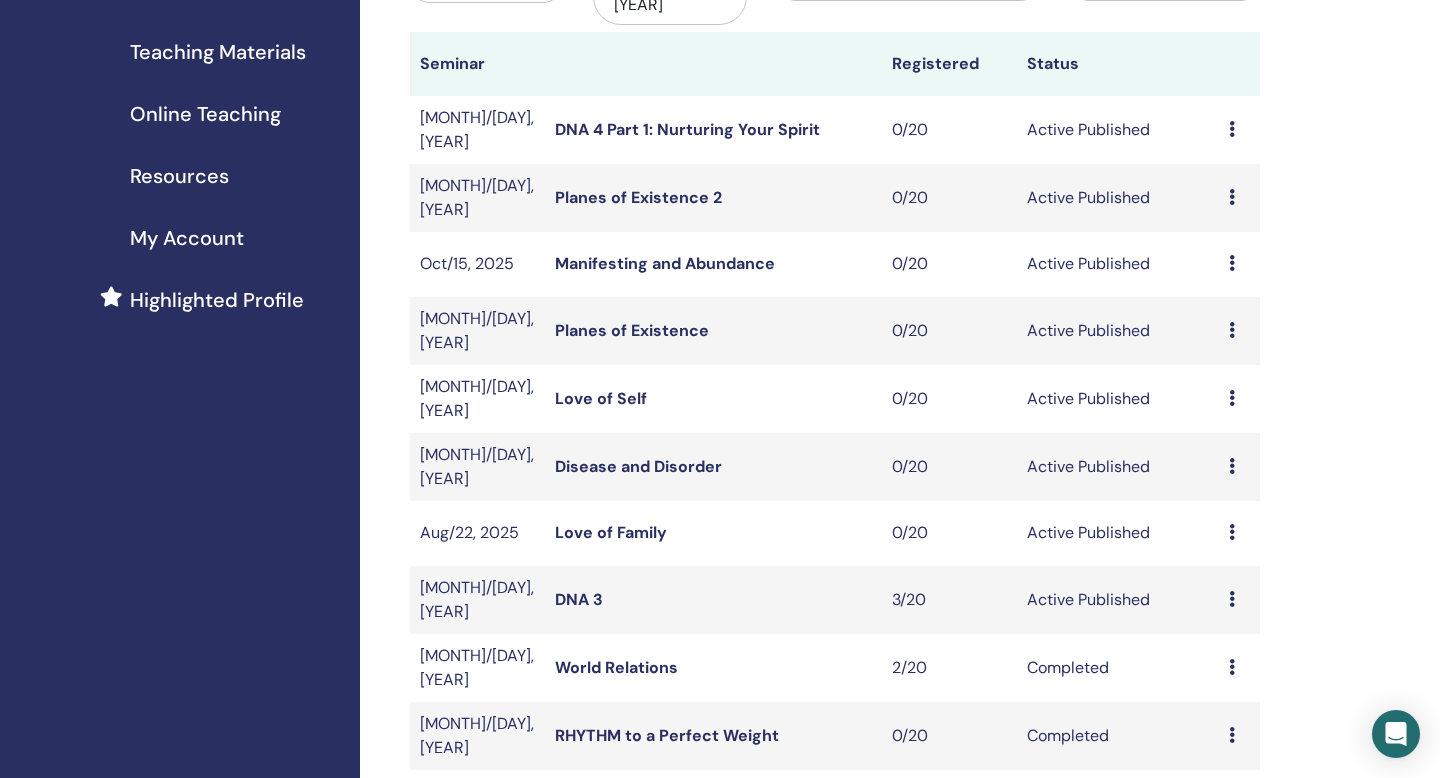 click on "Love of Family" at bounding box center (611, 532) 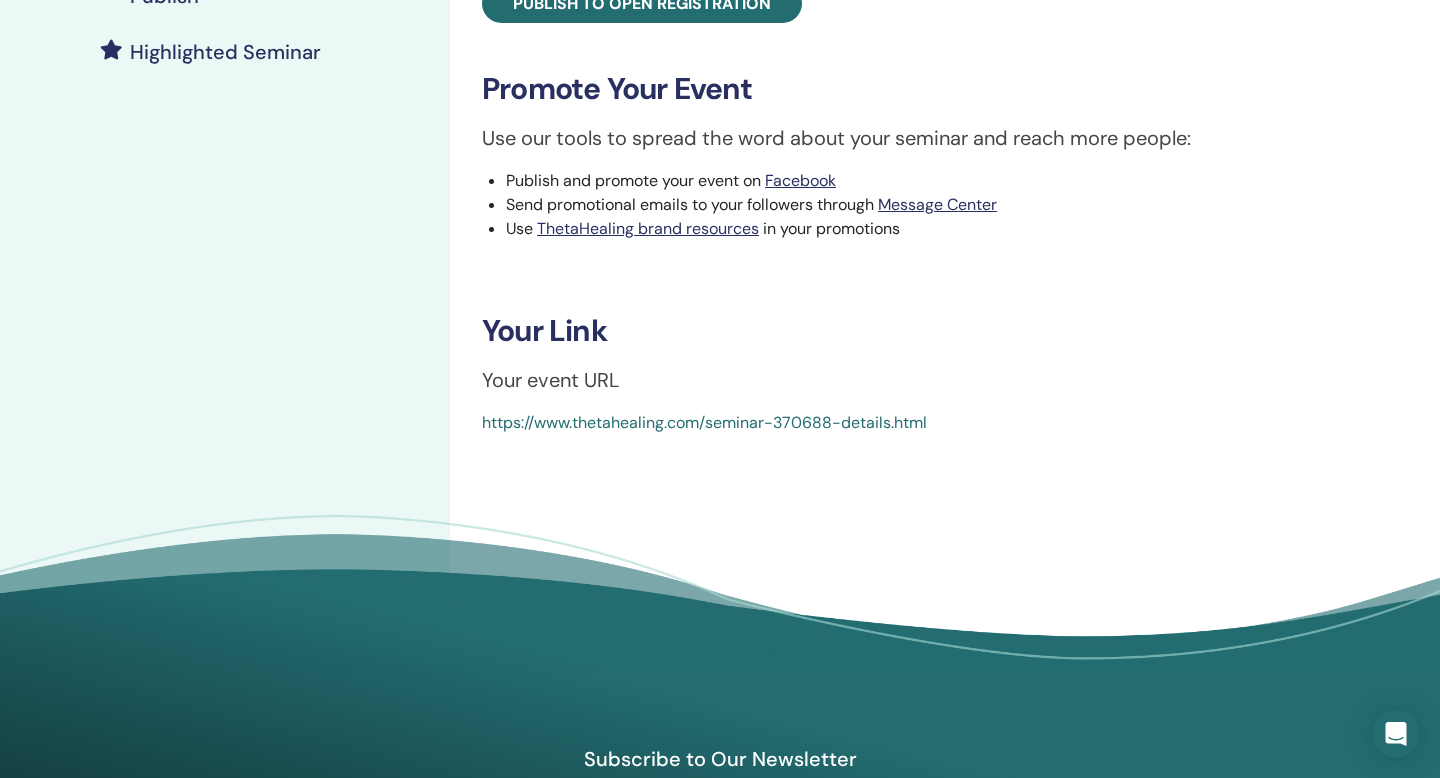 scroll, scrollTop: 549, scrollLeft: 0, axis: vertical 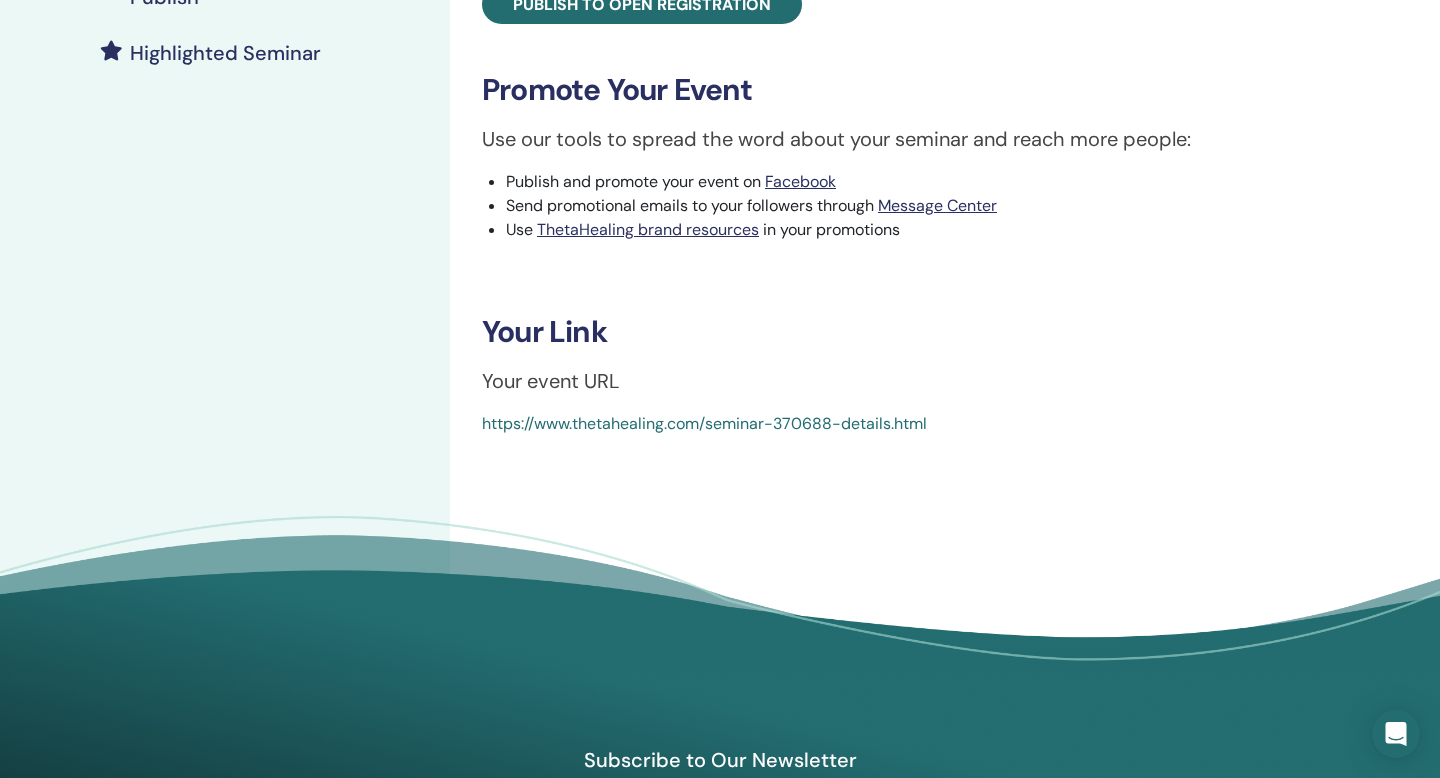click on "https://www.thetahealing.com/seminar-370688-details.html" at bounding box center (704, 423) 